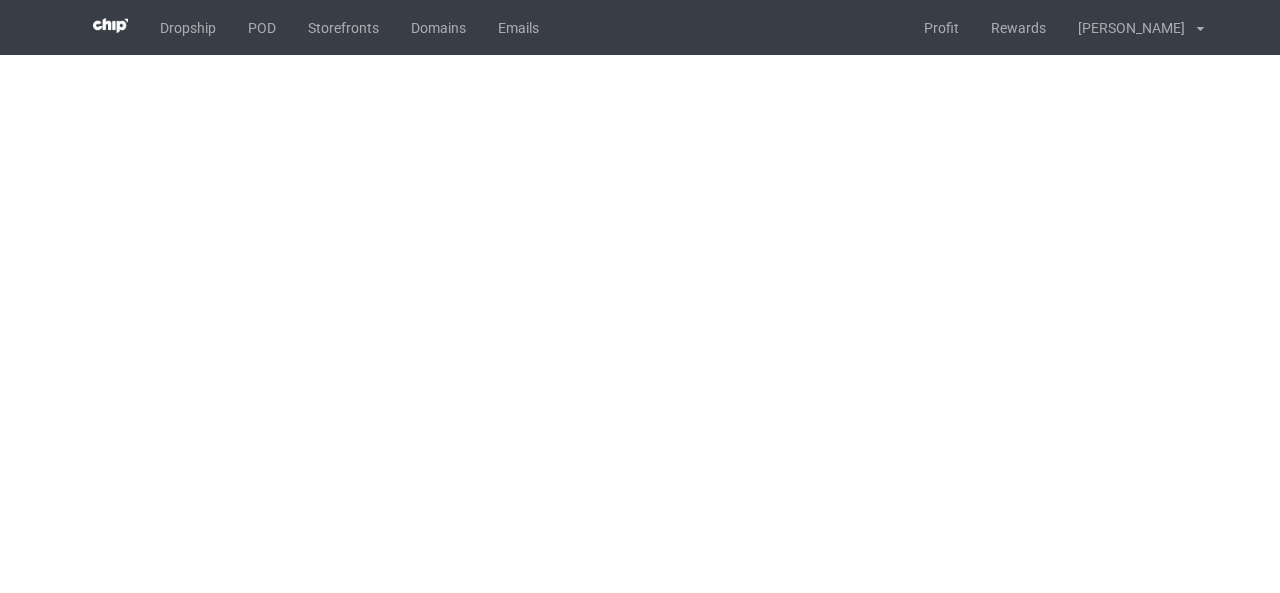 scroll, scrollTop: 0, scrollLeft: 0, axis: both 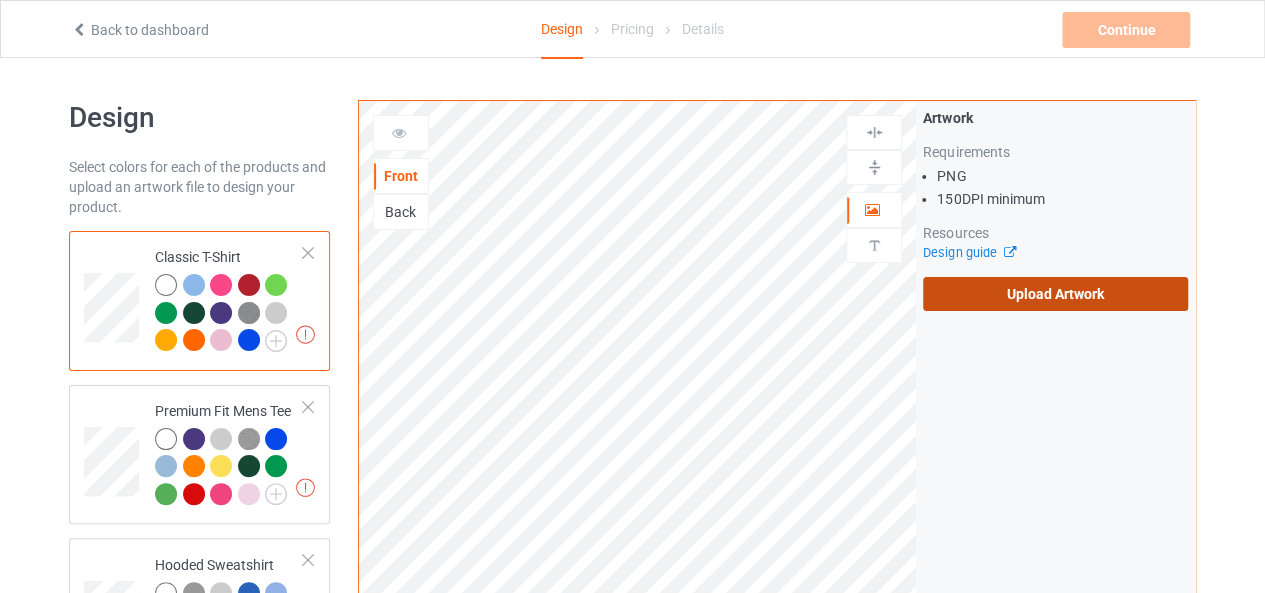 click on "Upload Artwork" at bounding box center [1055, 294] 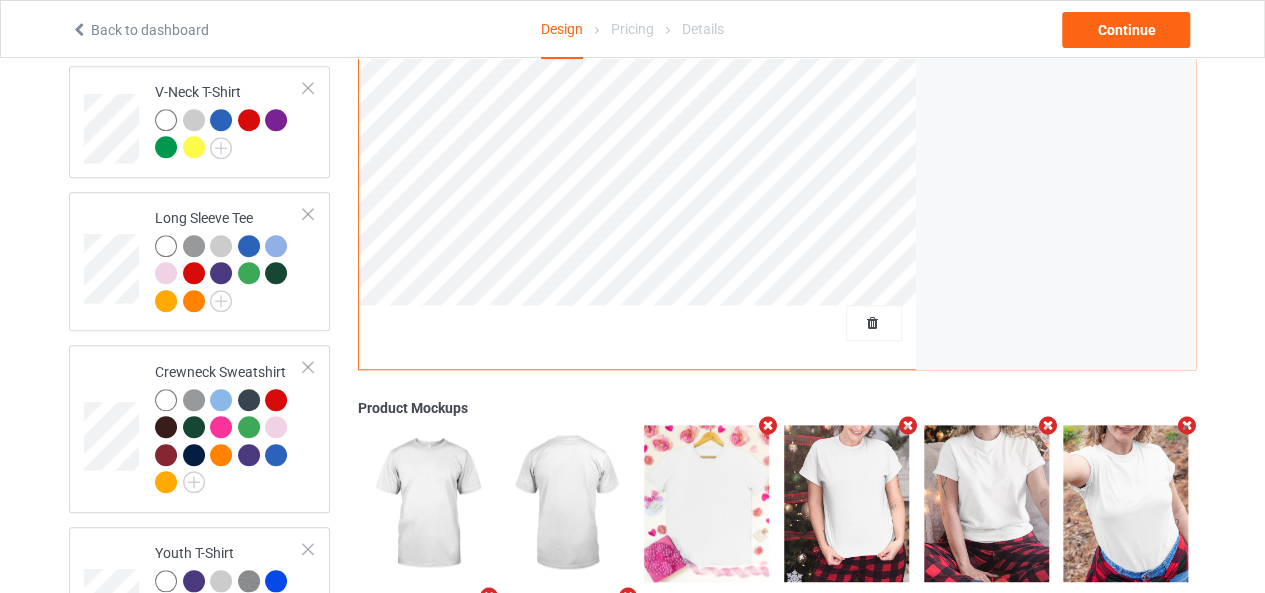 scroll, scrollTop: 985, scrollLeft: 0, axis: vertical 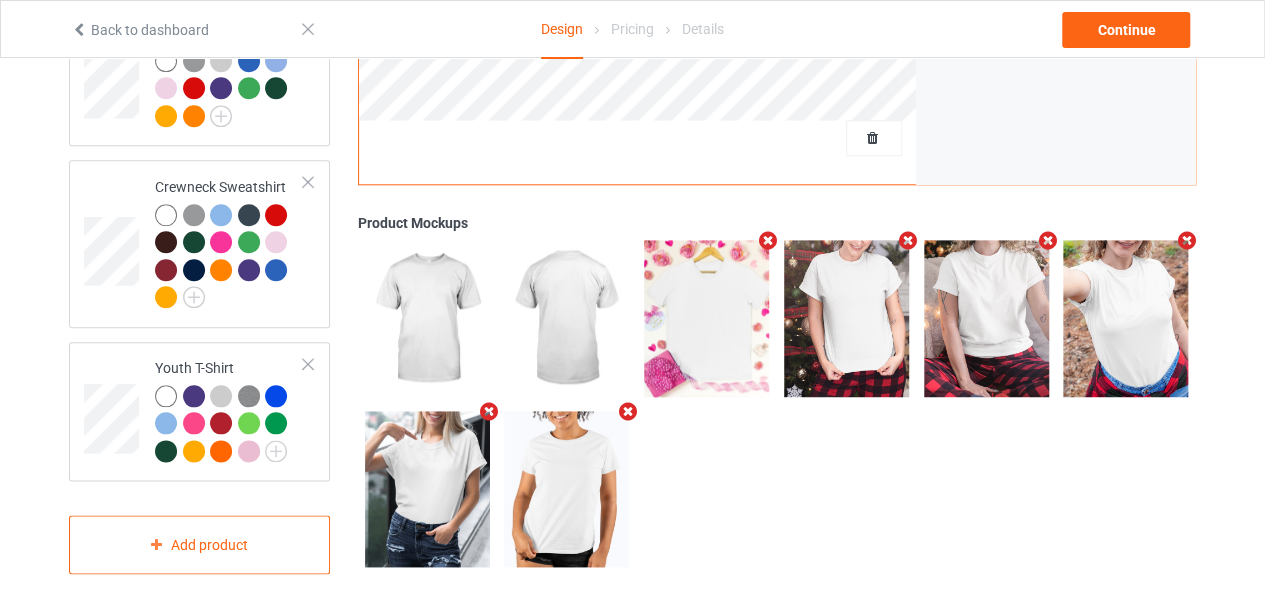 click at bounding box center (768, 241) 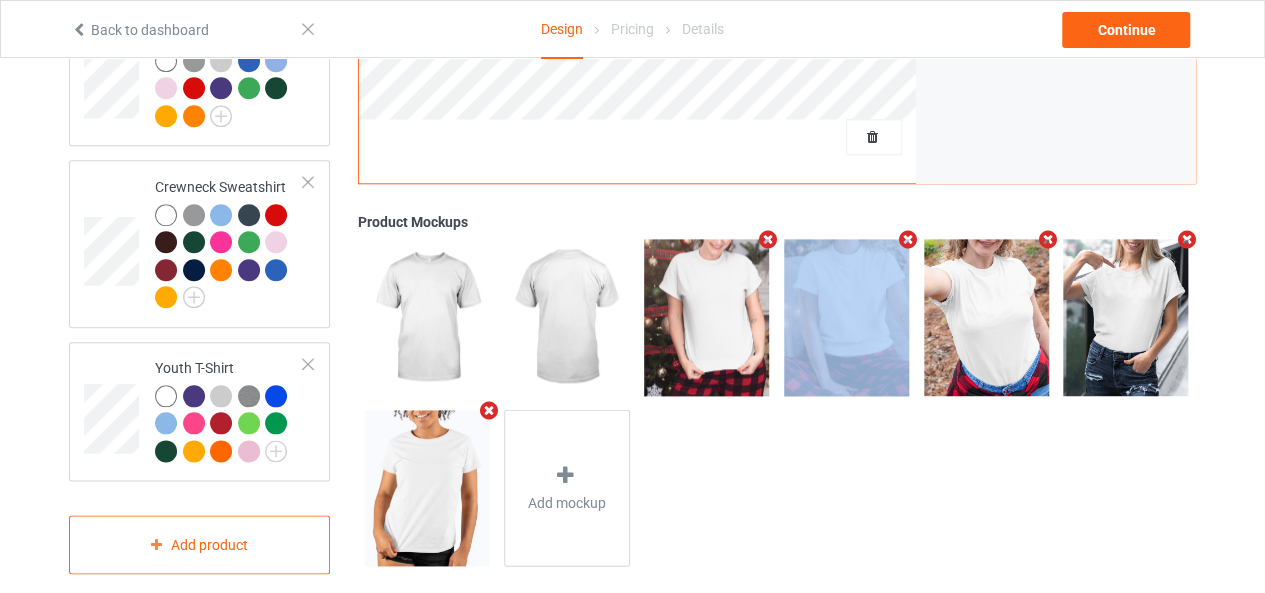 click at bounding box center [768, 240] 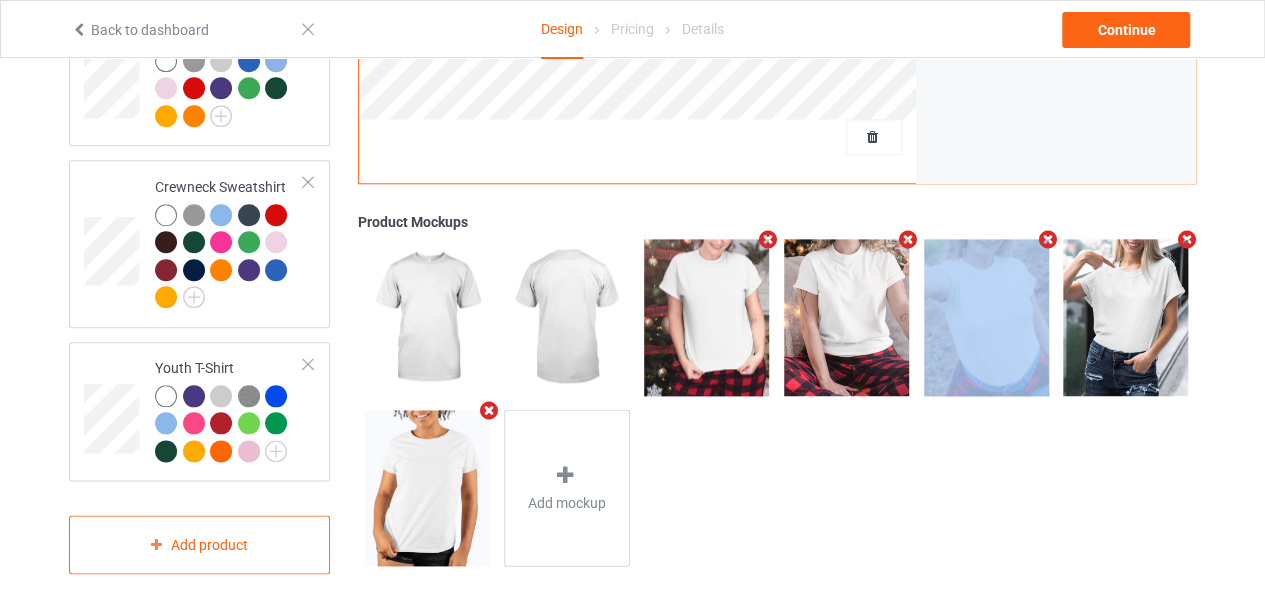 click at bounding box center [907, 240] 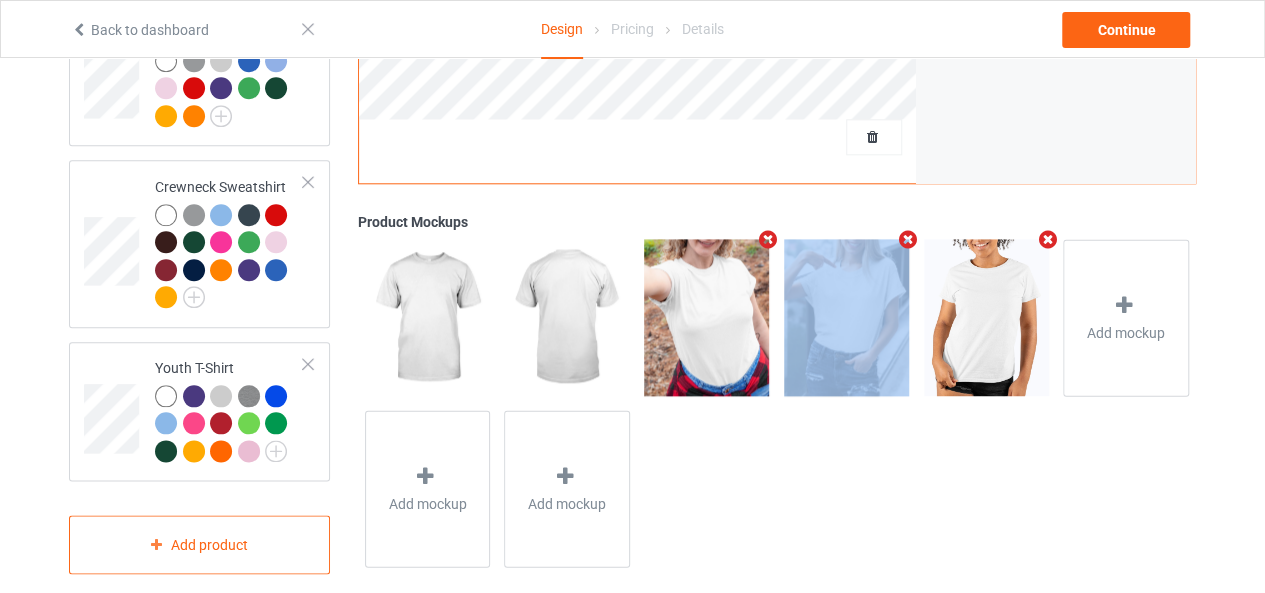 click at bounding box center (768, 239) 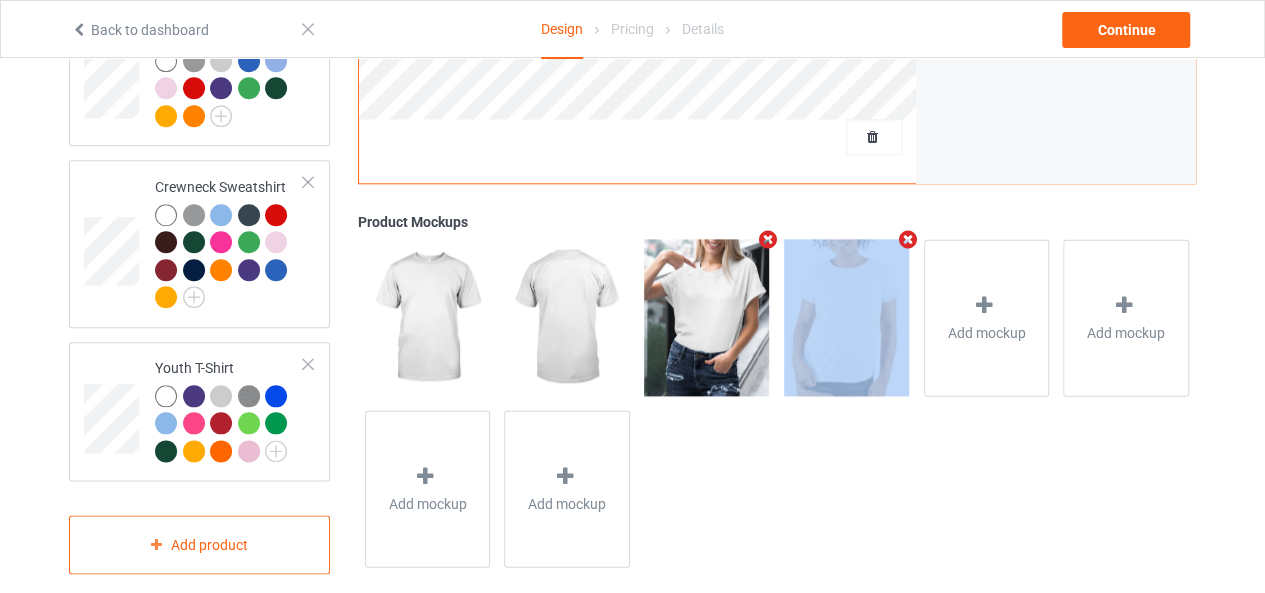 click at bounding box center [768, 239] 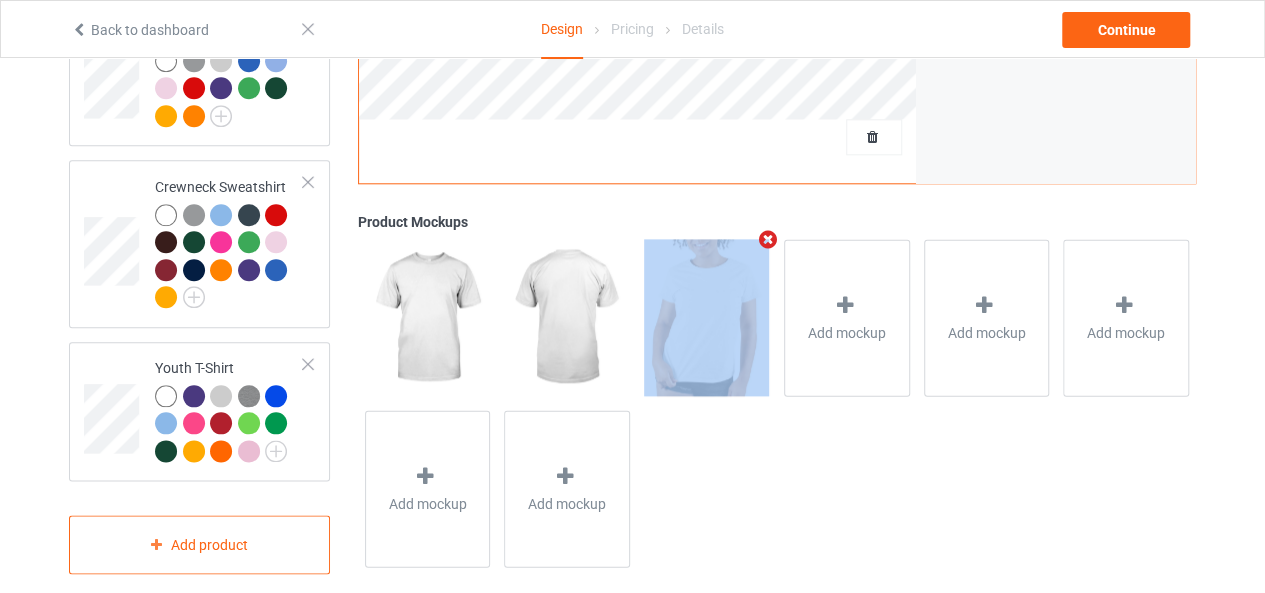 click at bounding box center [768, 239] 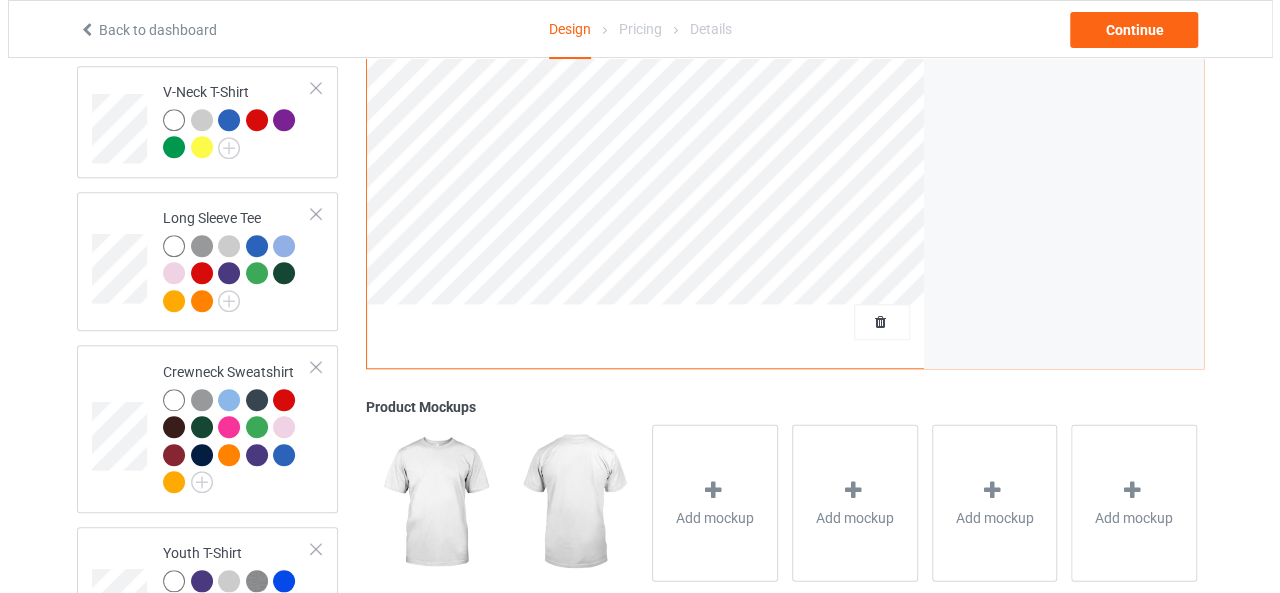 scroll, scrollTop: 985, scrollLeft: 0, axis: vertical 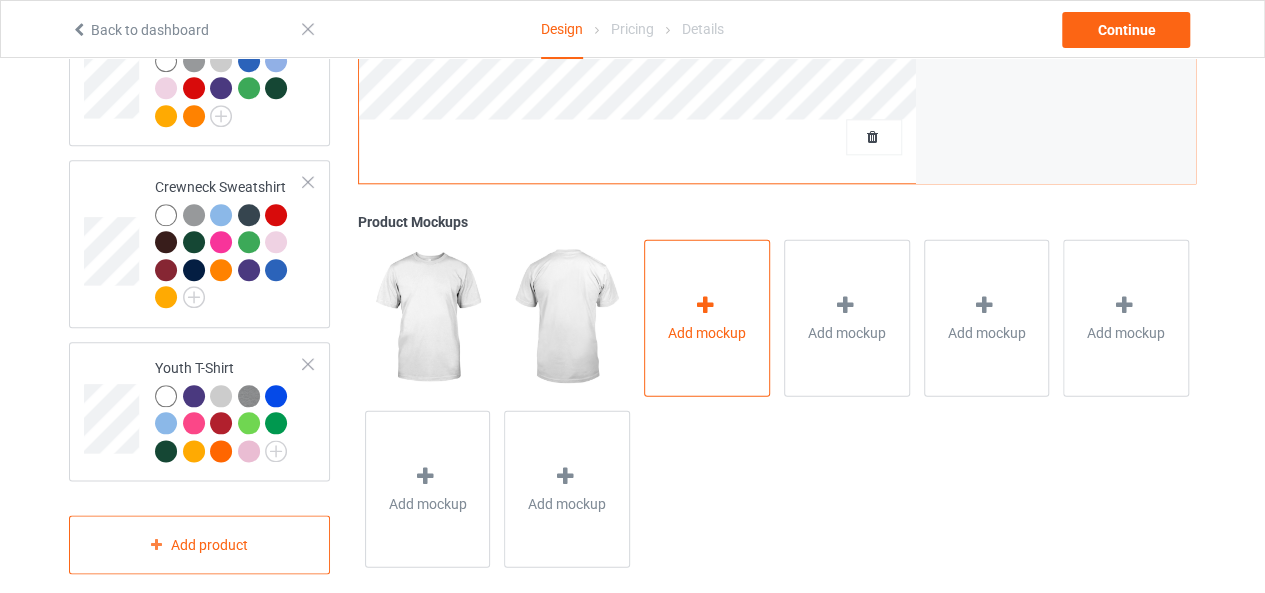 click on "Add mockup" at bounding box center (707, 317) 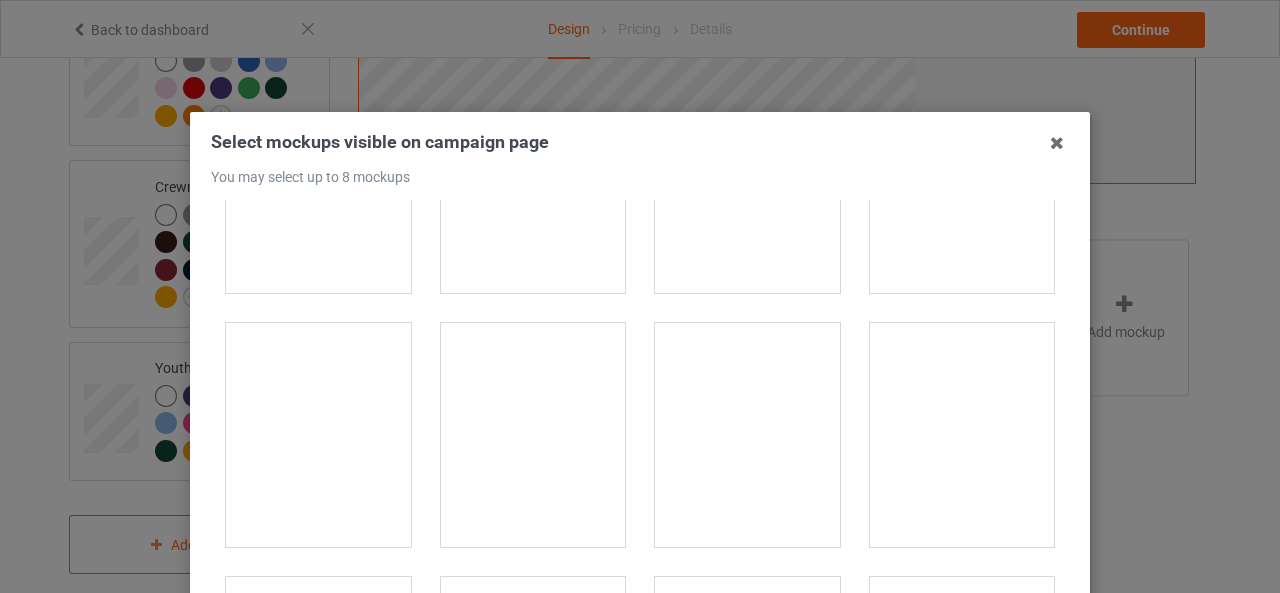 scroll, scrollTop: 500, scrollLeft: 0, axis: vertical 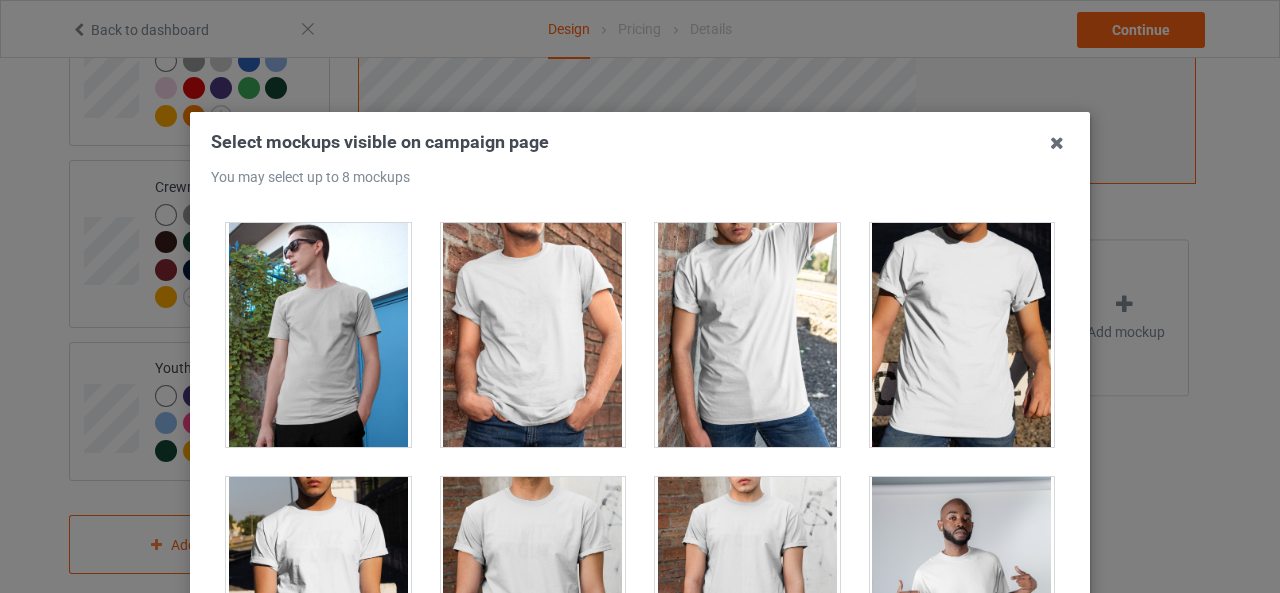click at bounding box center [962, 335] 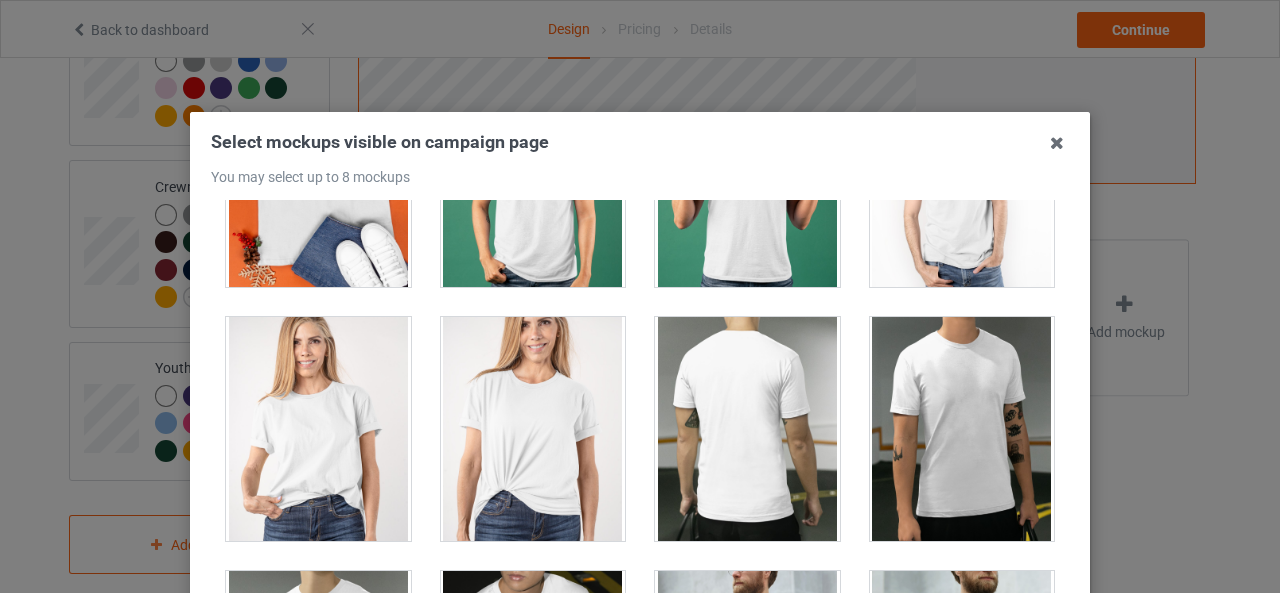 scroll, scrollTop: 3300, scrollLeft: 0, axis: vertical 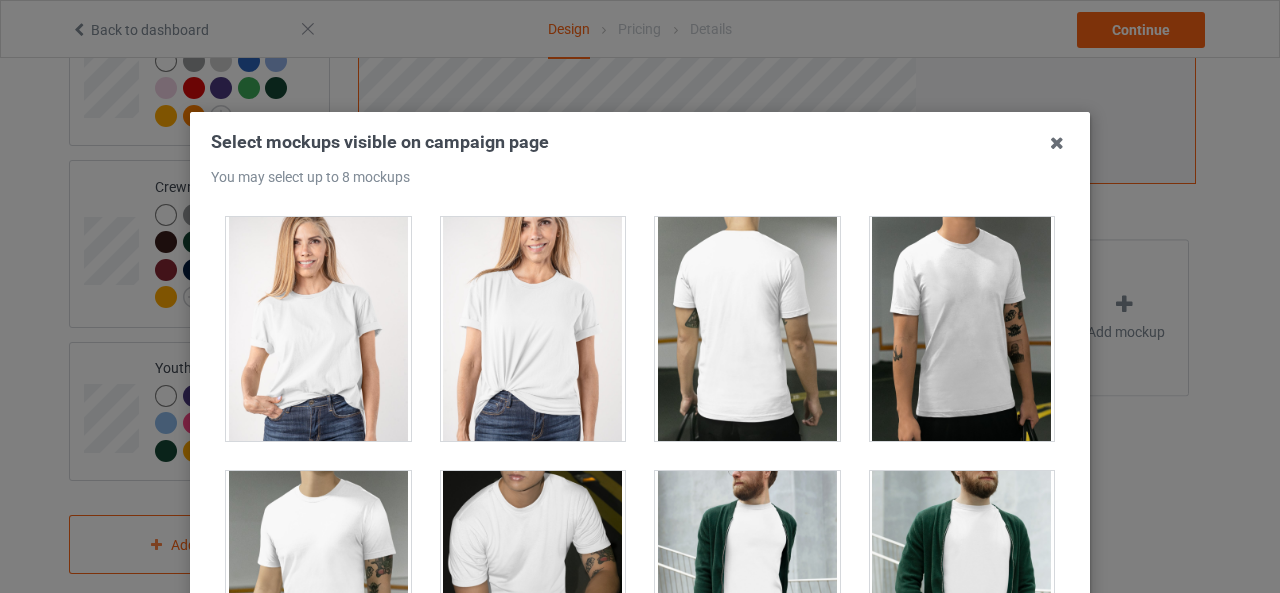 click at bounding box center [962, 329] 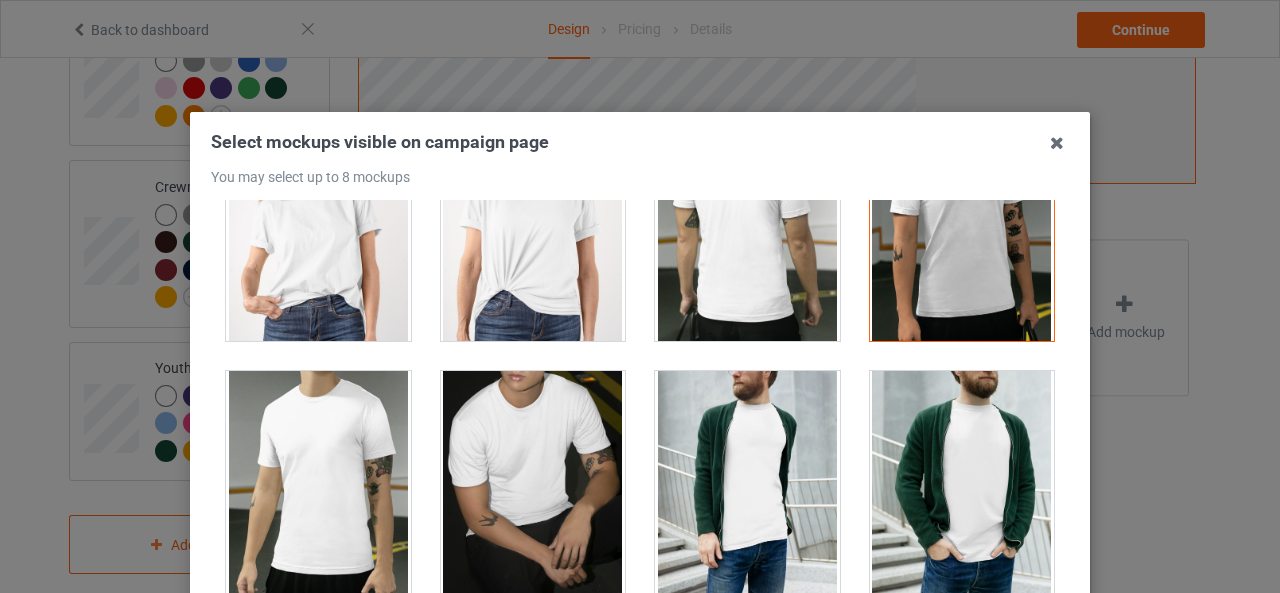 scroll, scrollTop: 3500, scrollLeft: 0, axis: vertical 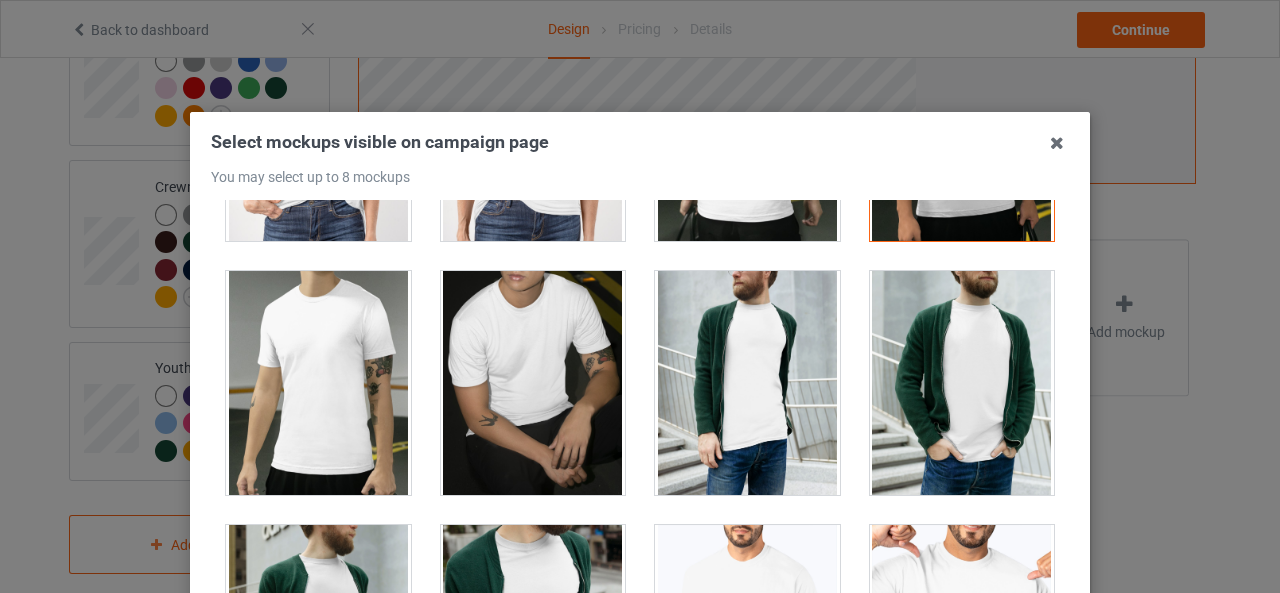 click at bounding box center (318, 383) 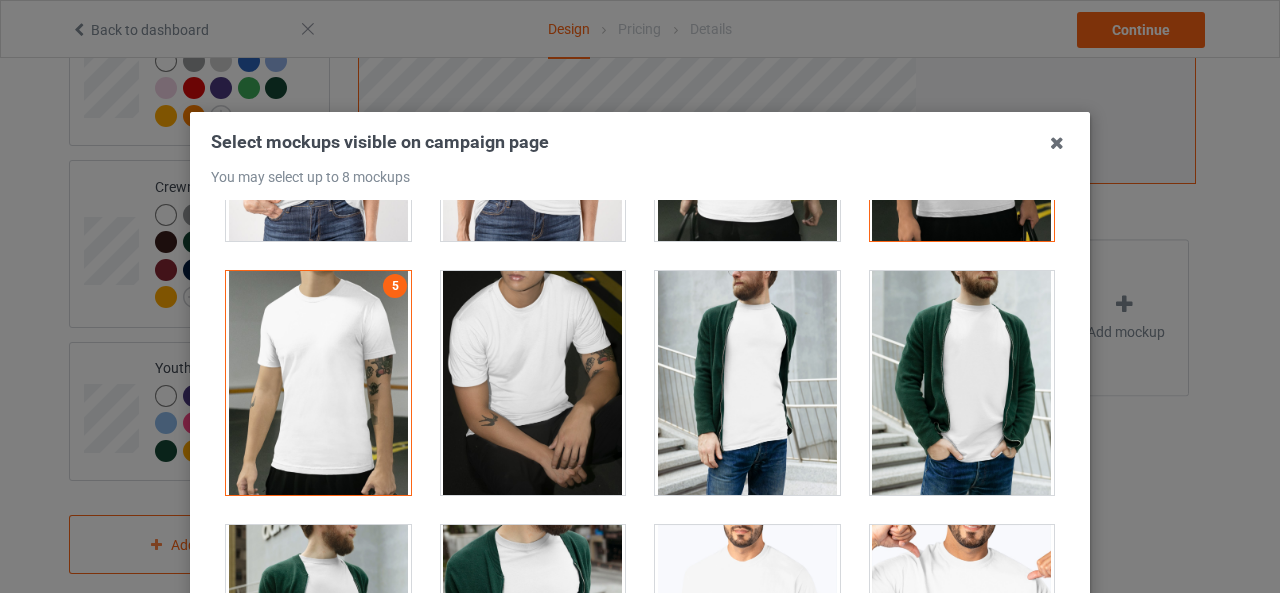scroll, scrollTop: 3700, scrollLeft: 0, axis: vertical 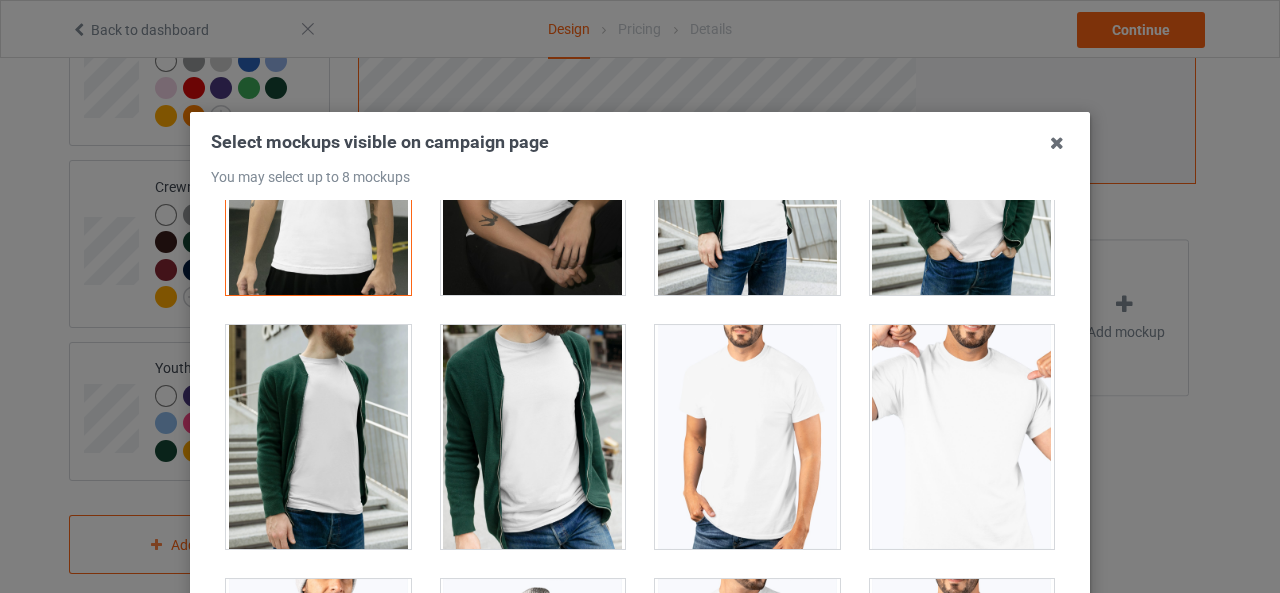 click at bounding box center [962, 437] 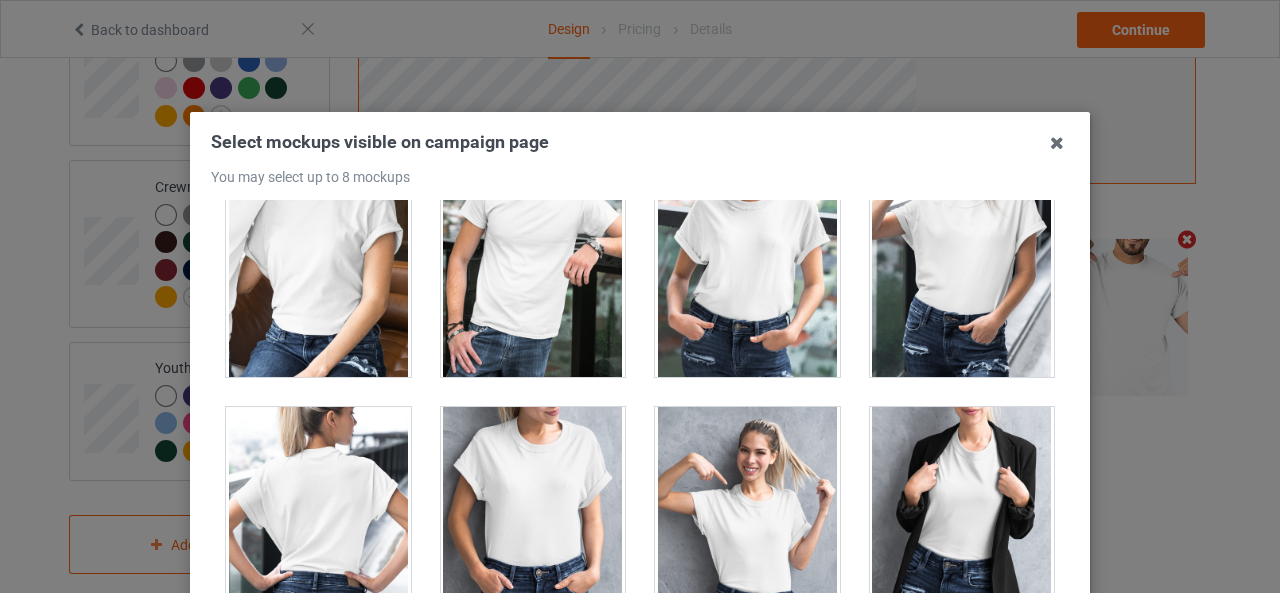scroll, scrollTop: 24500, scrollLeft: 0, axis: vertical 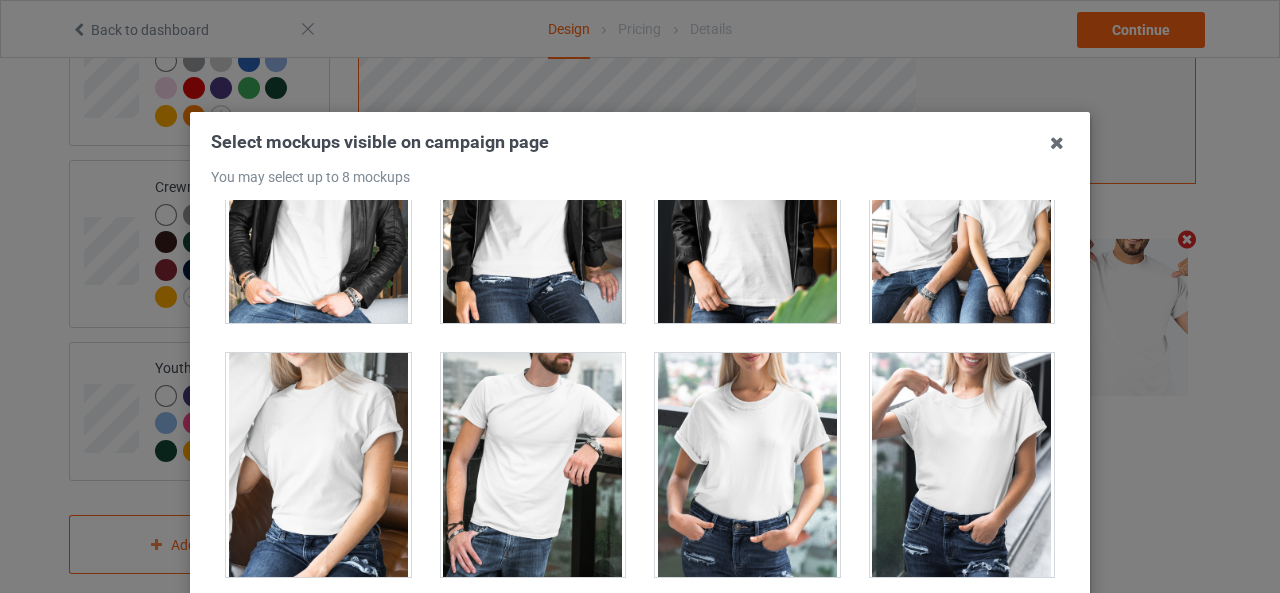 click at bounding box center (533, 465) 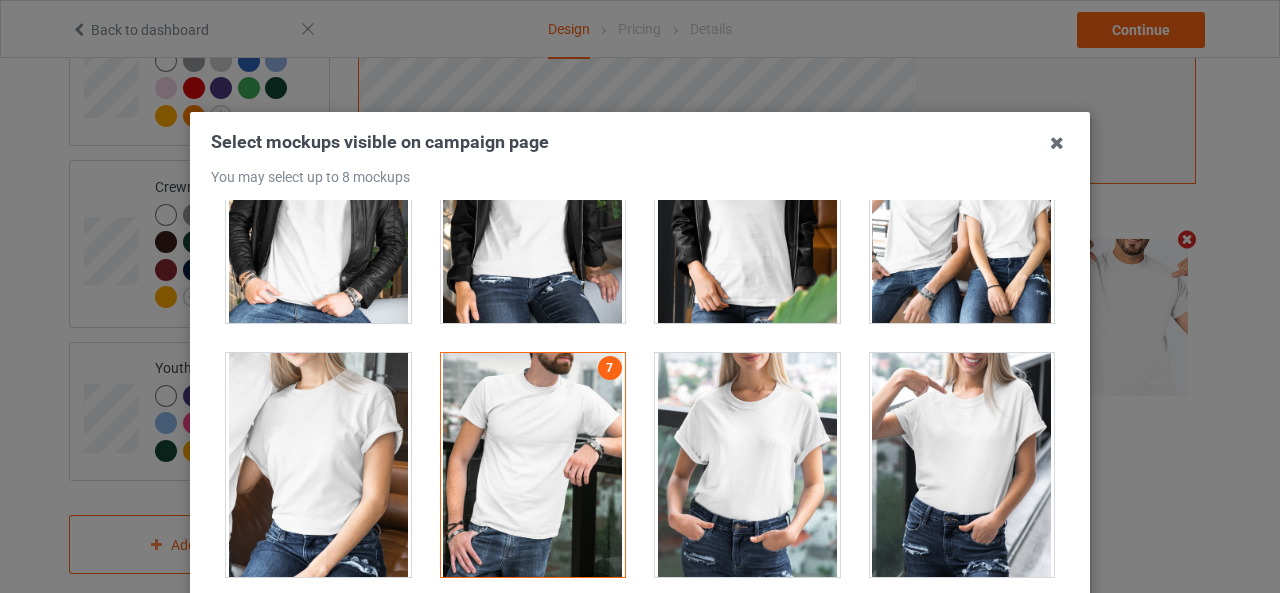 click at bounding box center (533, 465) 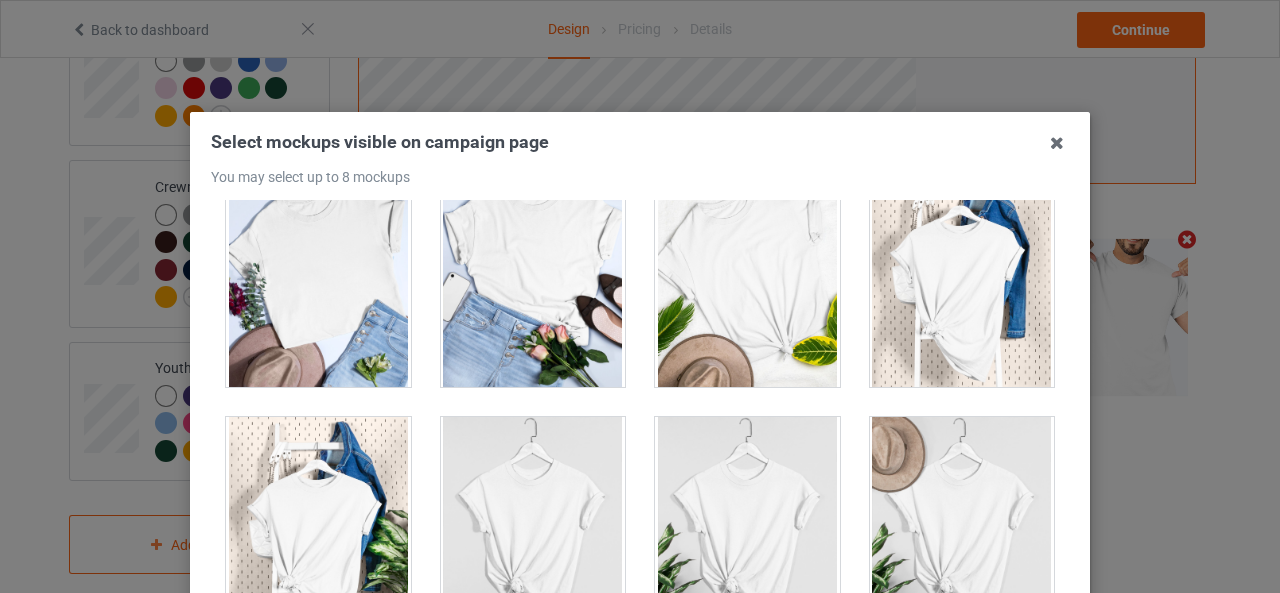 scroll, scrollTop: 28658, scrollLeft: 0, axis: vertical 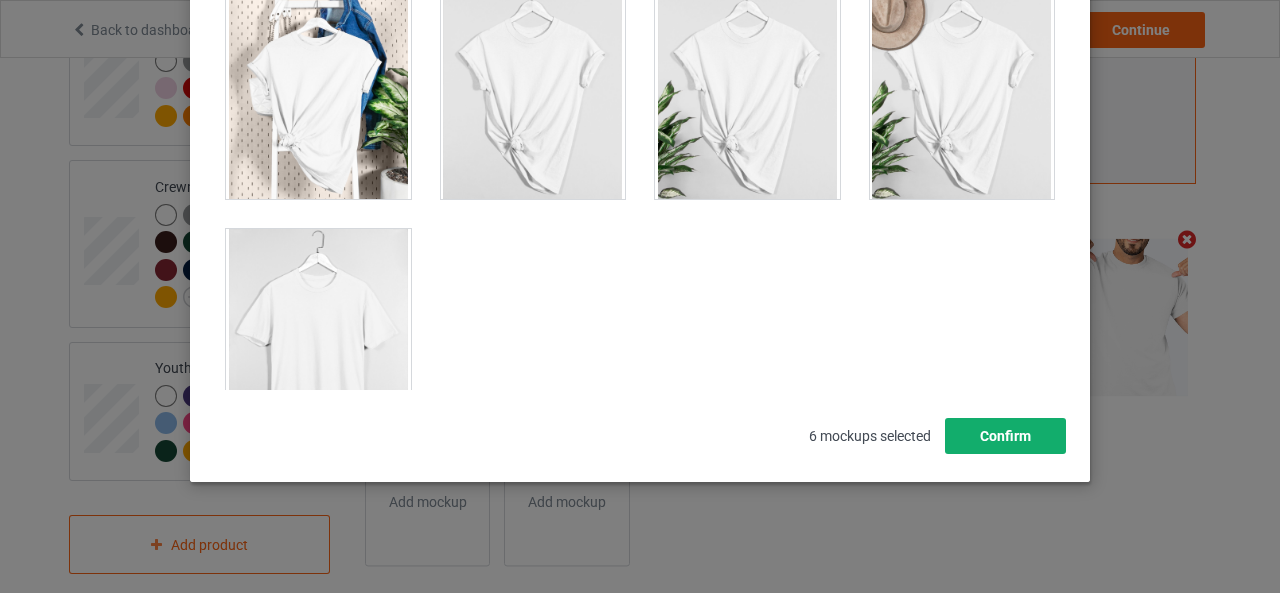 click on "Confirm" at bounding box center [1005, 436] 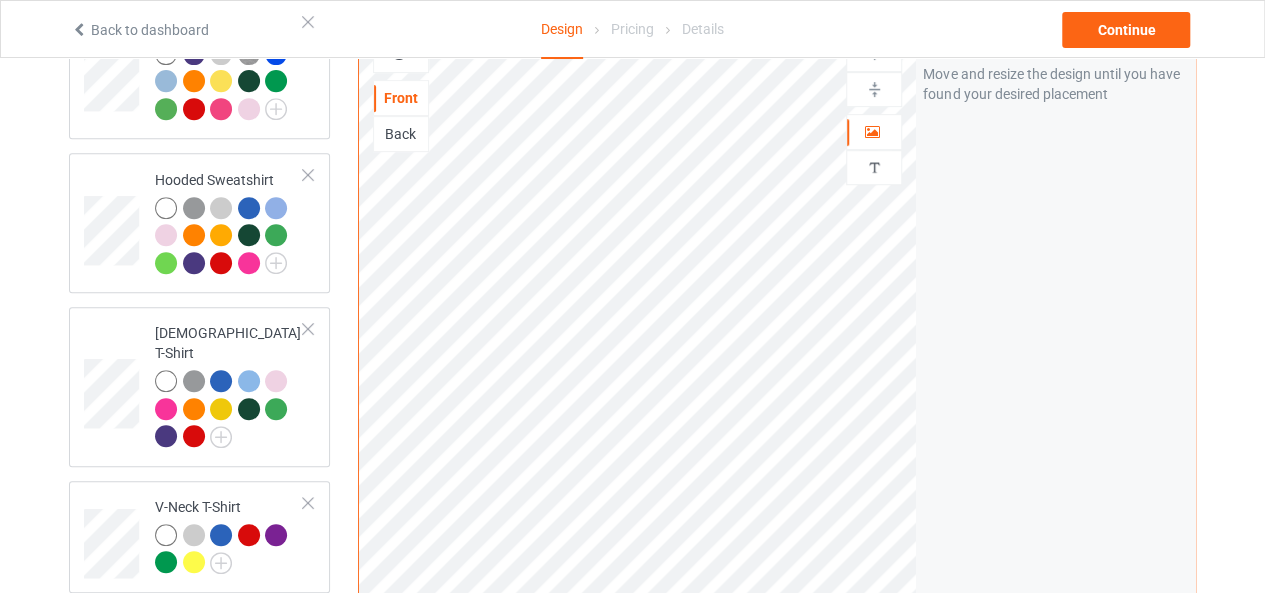 scroll, scrollTop: 185, scrollLeft: 0, axis: vertical 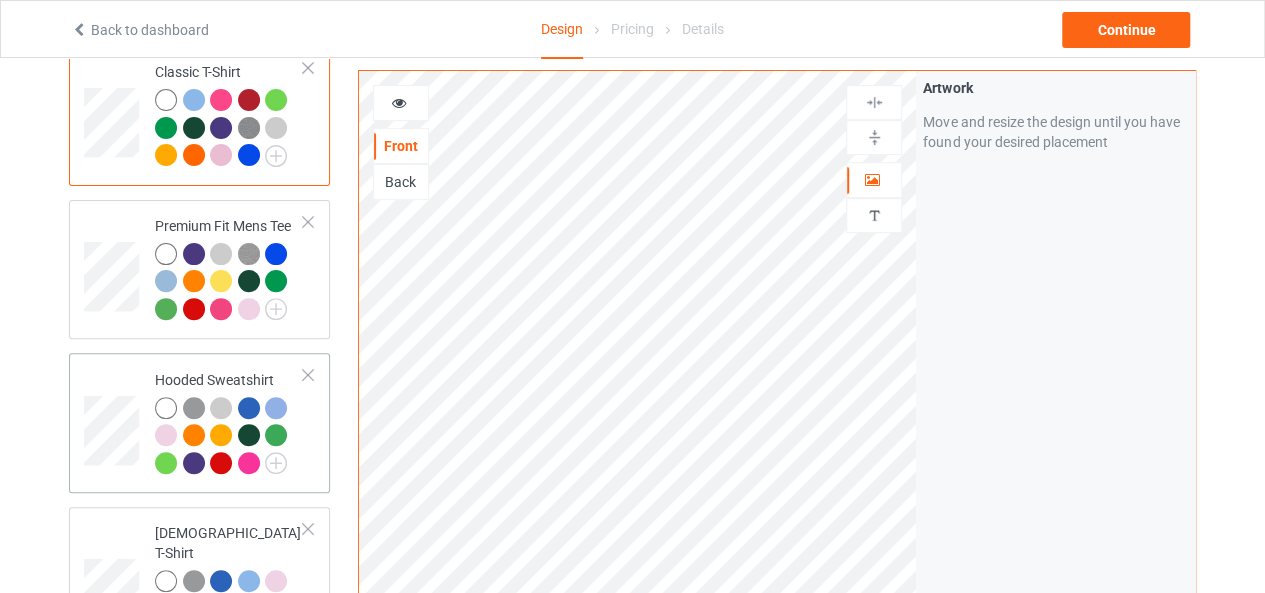 click at bounding box center [114, 423] 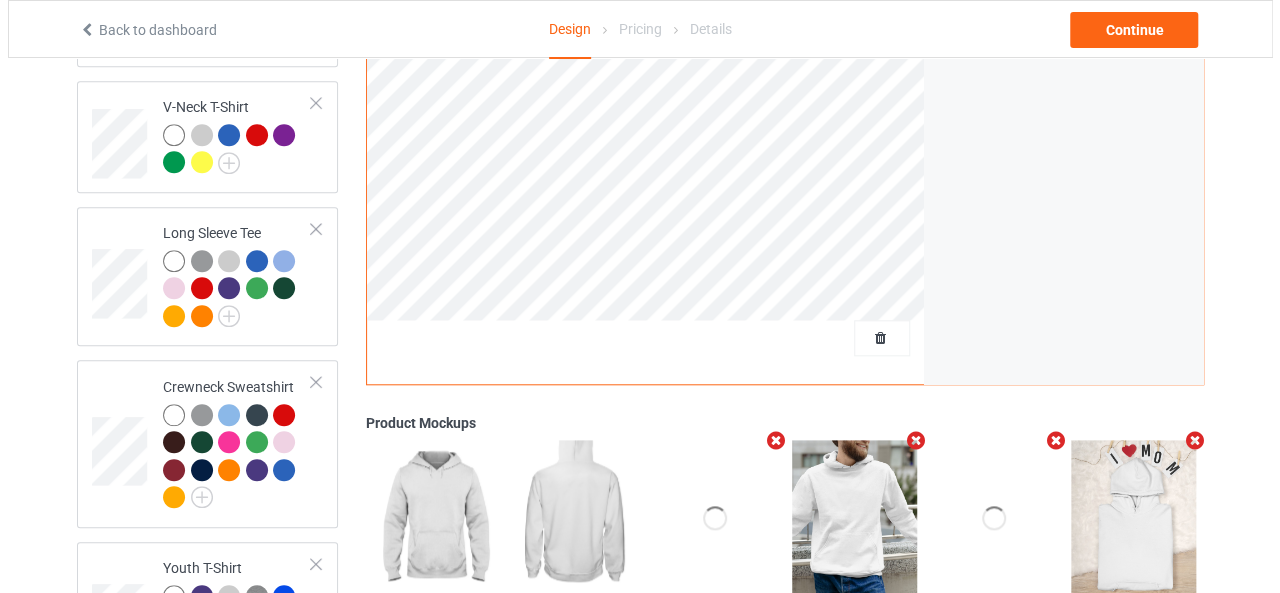 scroll, scrollTop: 985, scrollLeft: 0, axis: vertical 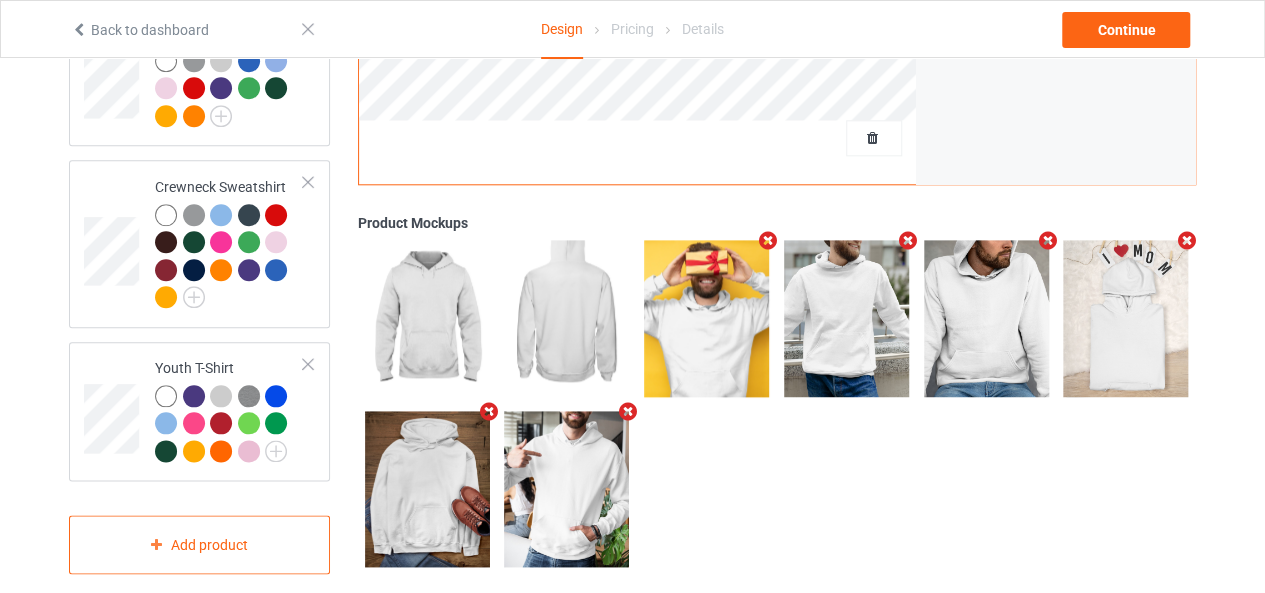 click at bounding box center [768, 241] 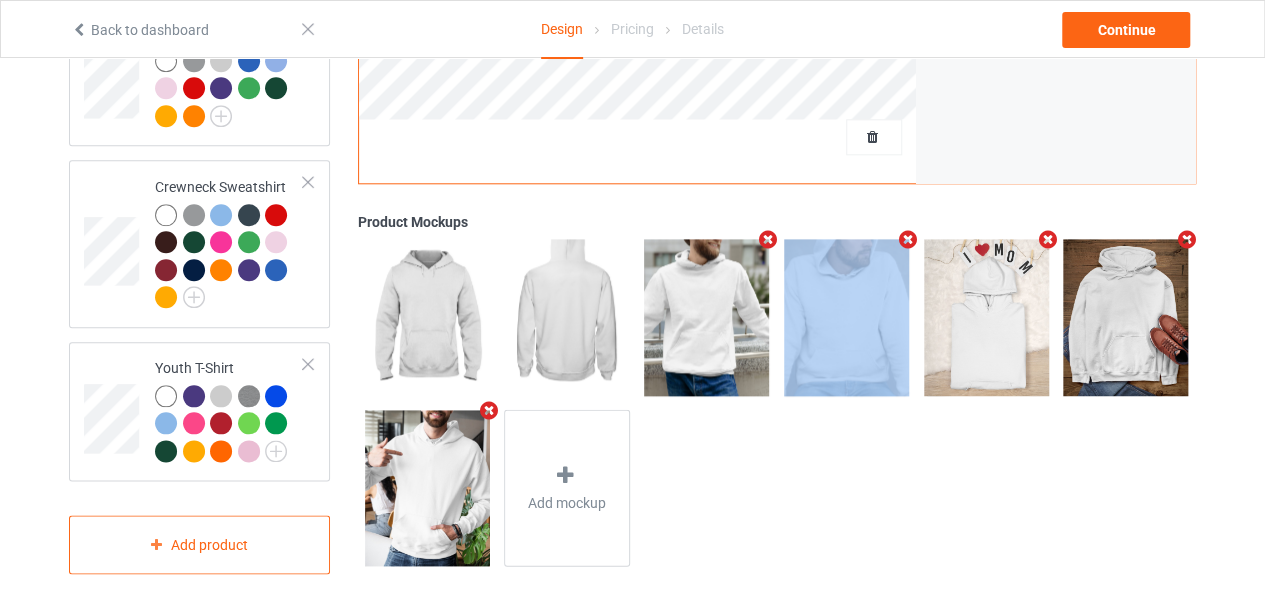click at bounding box center (768, 240) 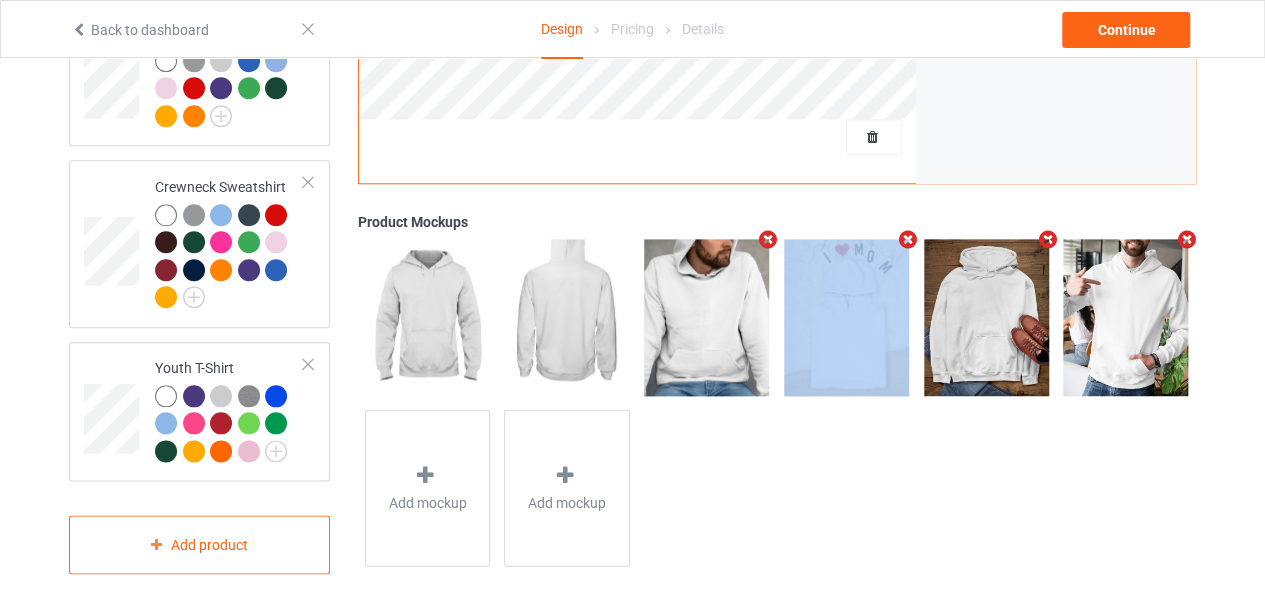 click at bounding box center (768, 240) 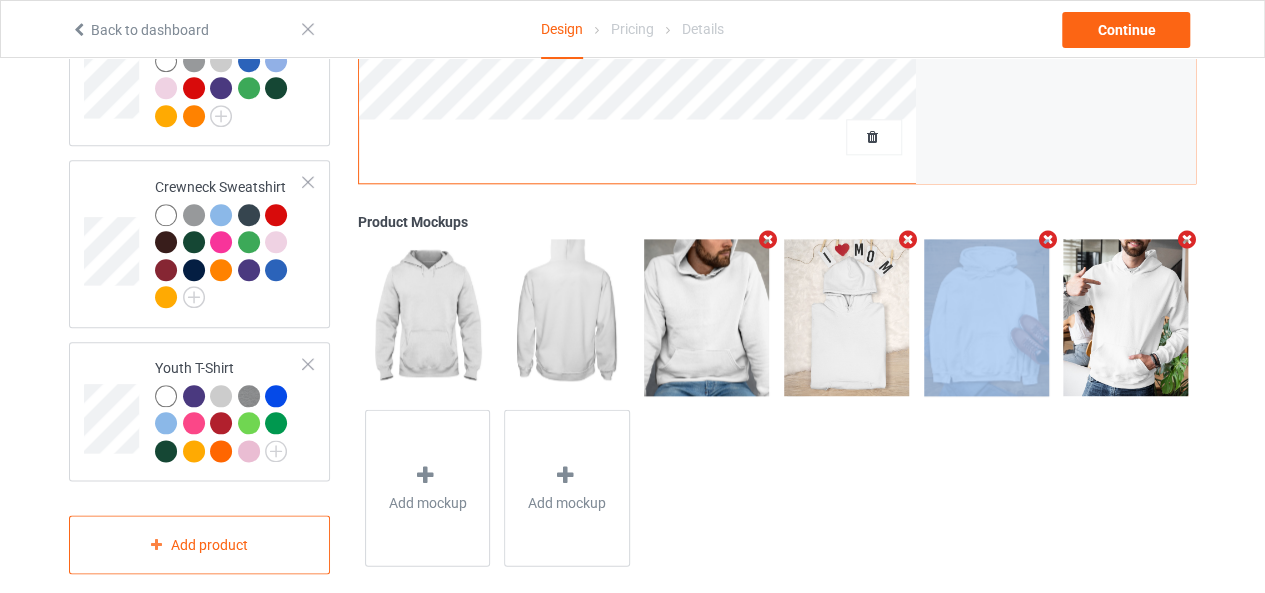 click at bounding box center [907, 240] 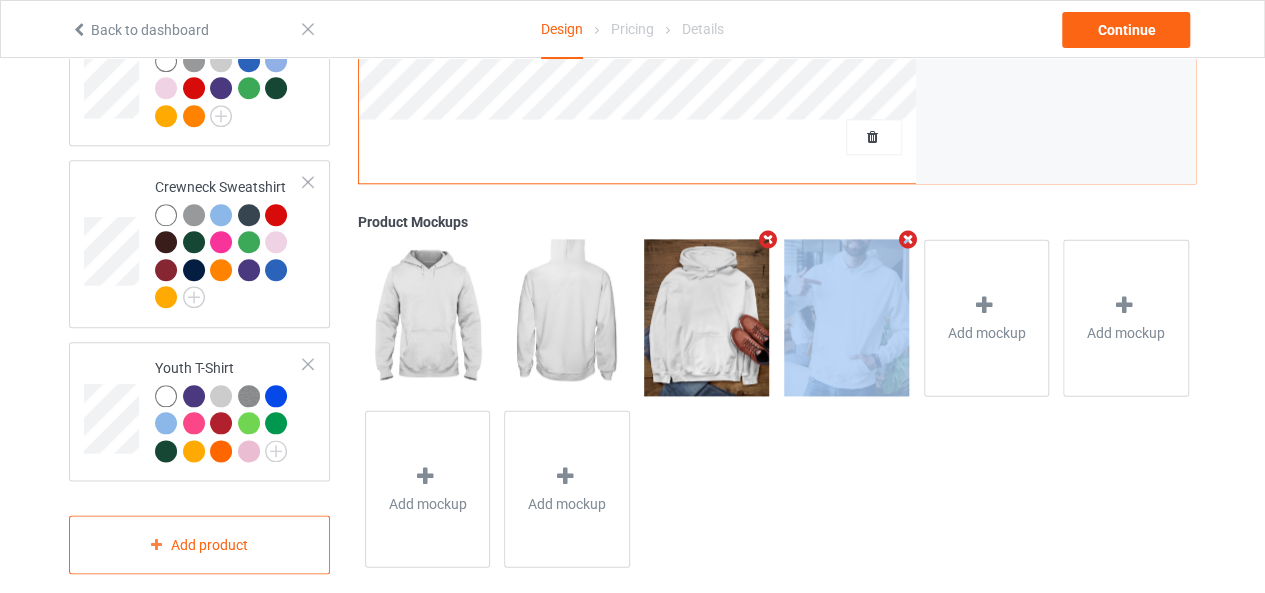 click at bounding box center (768, 239) 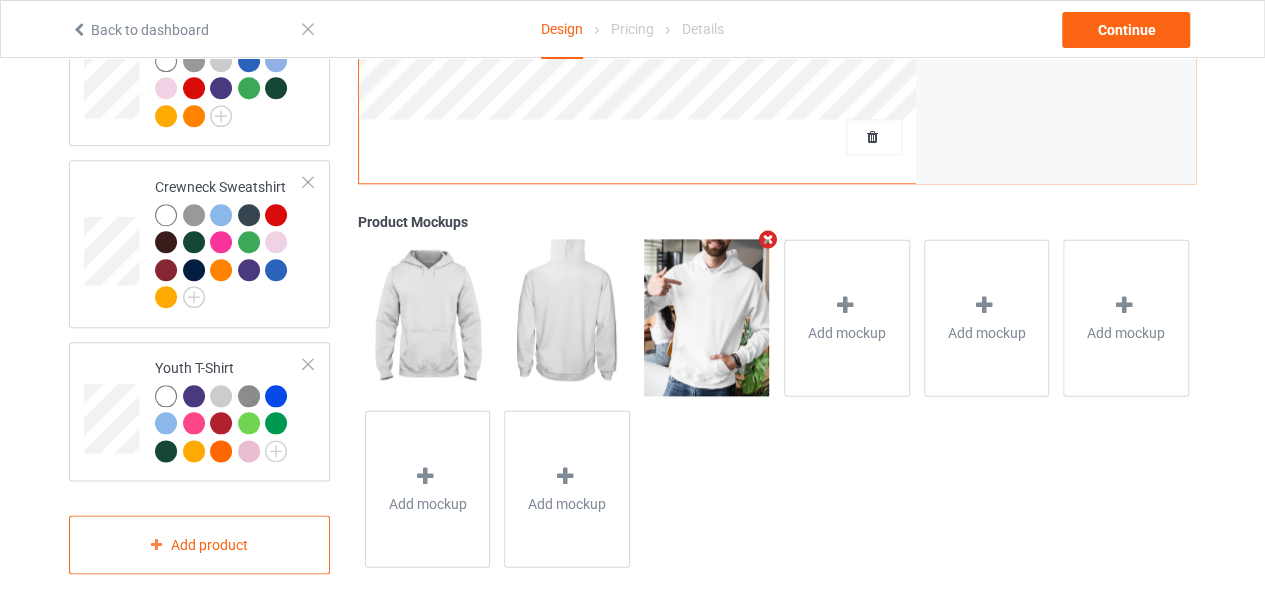 click at bounding box center [768, 239] 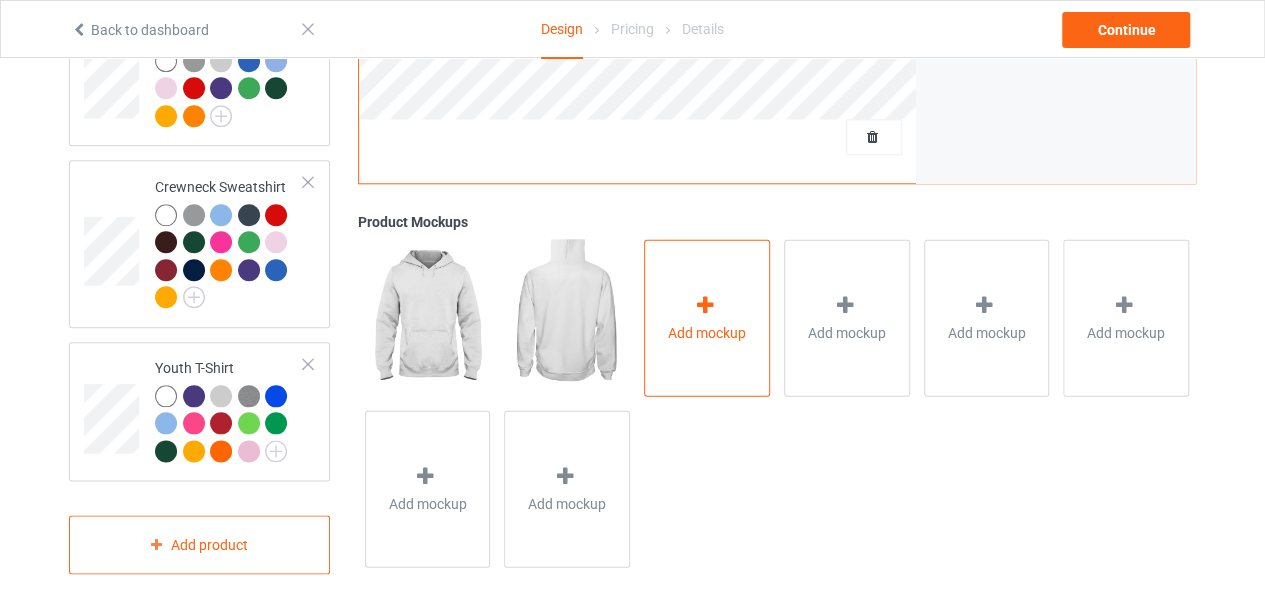 click on "Add mockup" at bounding box center [707, 317] 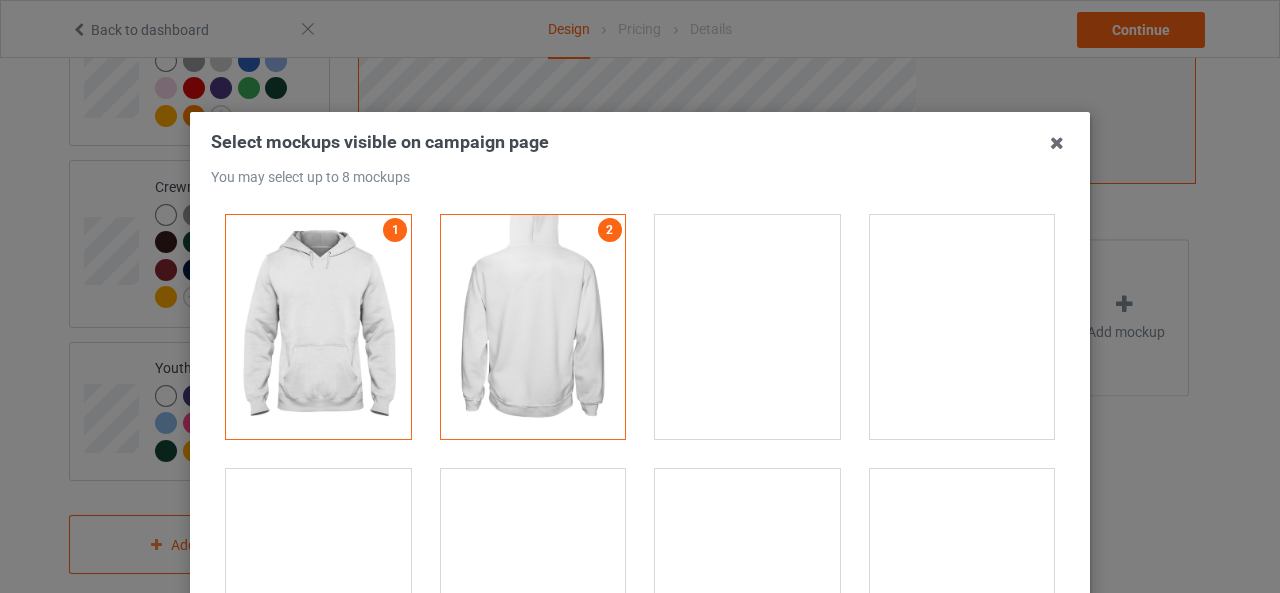 scroll, scrollTop: 200, scrollLeft: 0, axis: vertical 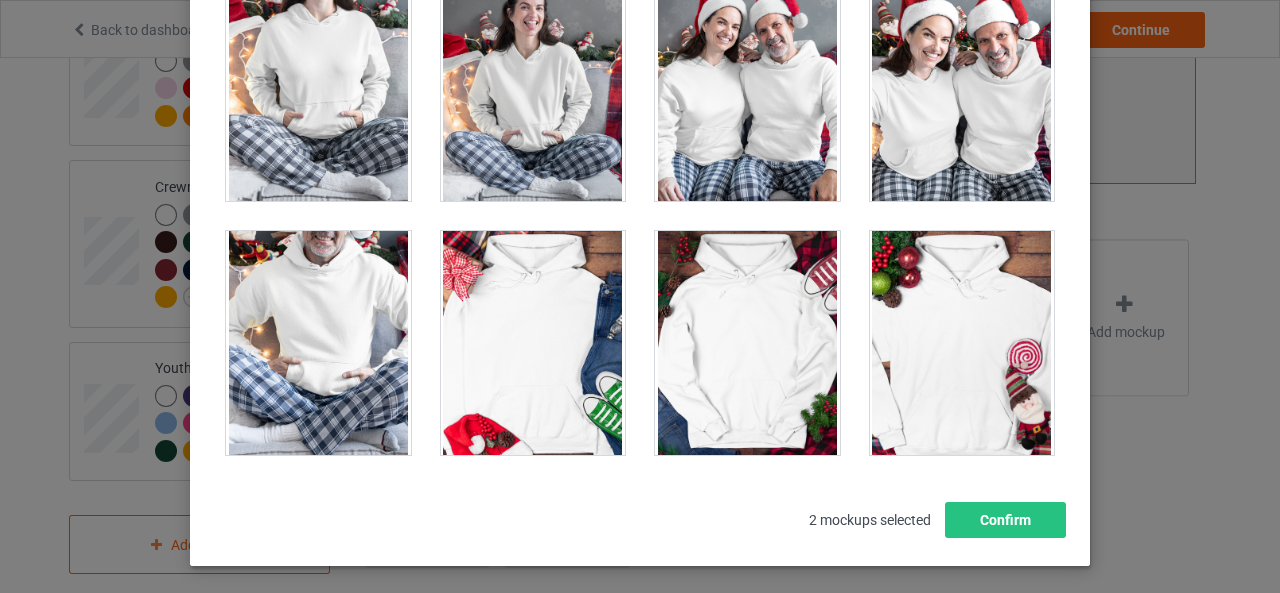 click on "Select mockups visible on campaign page You may select up to 8 mockups 1 2 2 mockups selected Confirm" at bounding box center [640, 296] 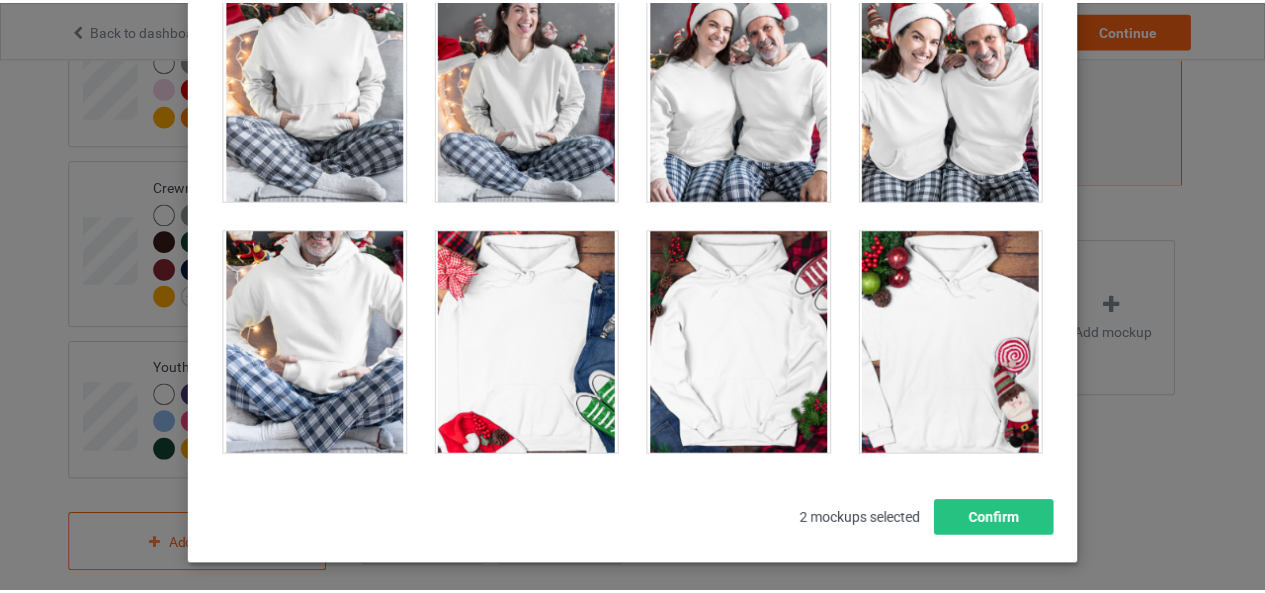 scroll, scrollTop: 0, scrollLeft: 0, axis: both 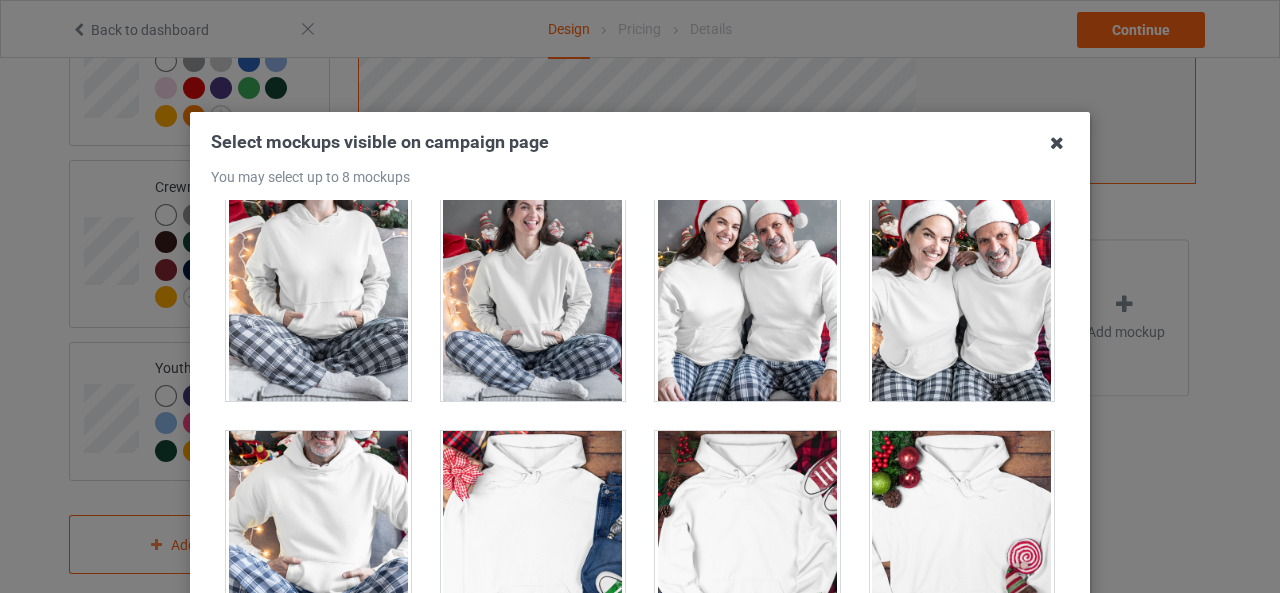 click at bounding box center (1057, 143) 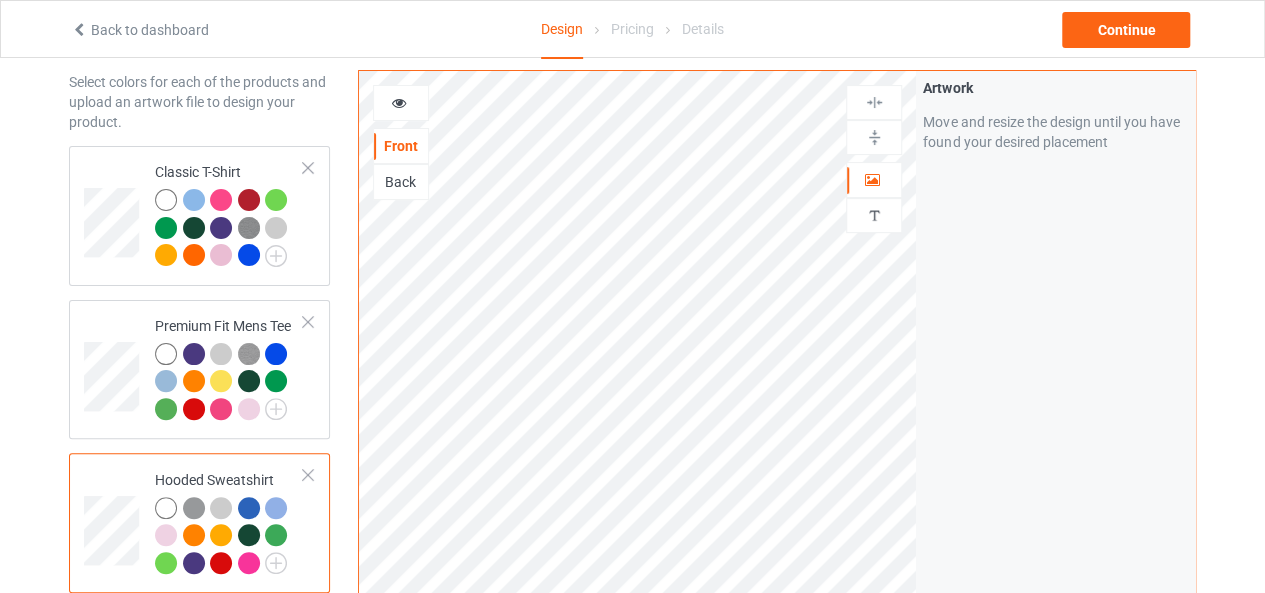 scroll, scrollTop: 0, scrollLeft: 0, axis: both 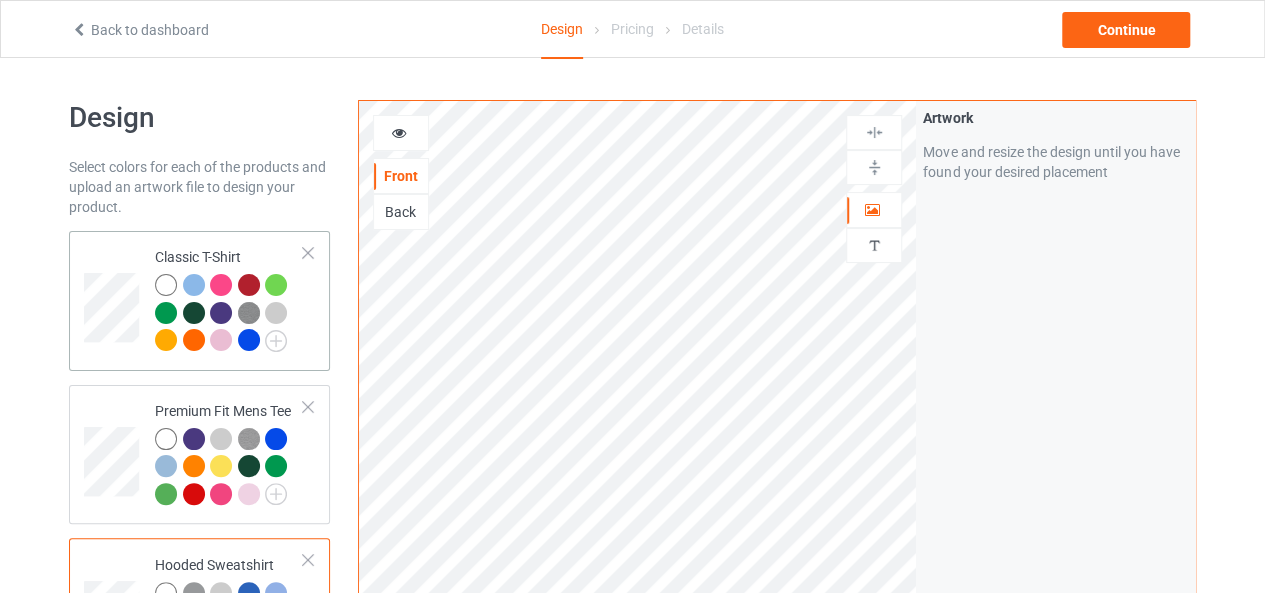 click at bounding box center (114, 301) 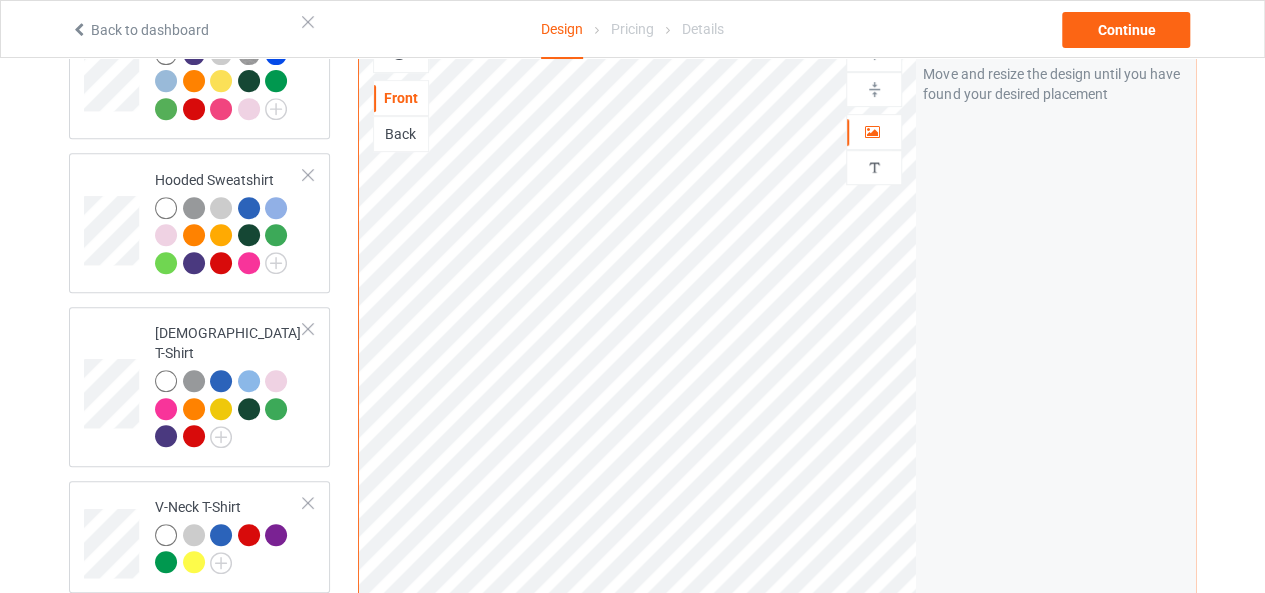 scroll, scrollTop: 85, scrollLeft: 0, axis: vertical 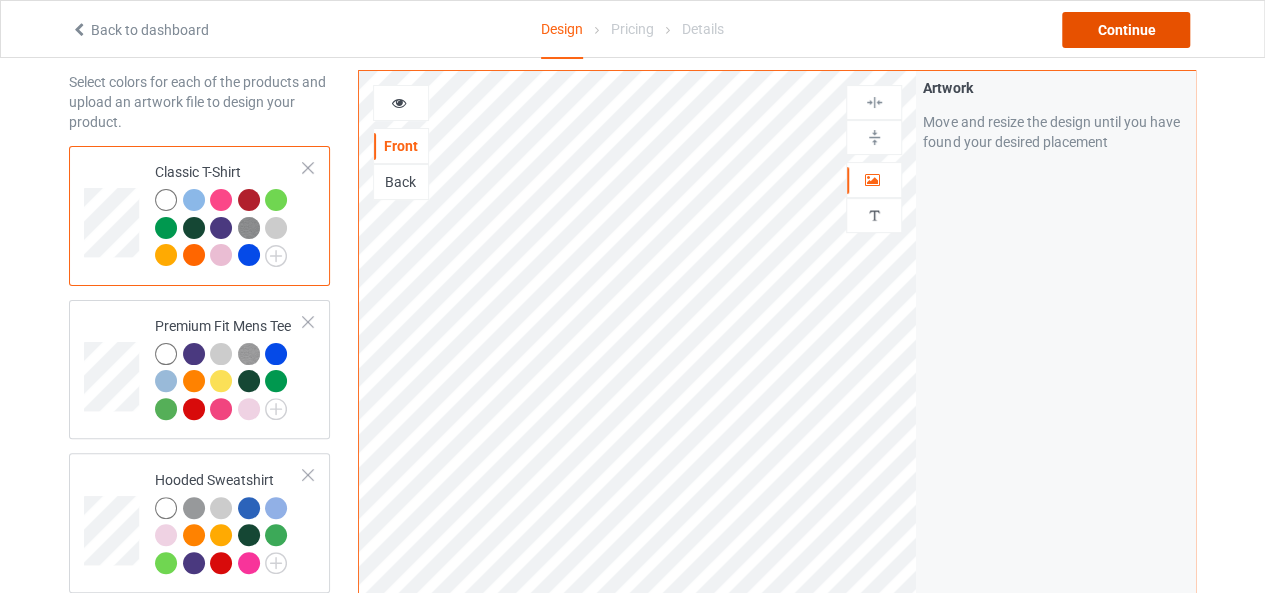 click on "Continue" at bounding box center (1126, 30) 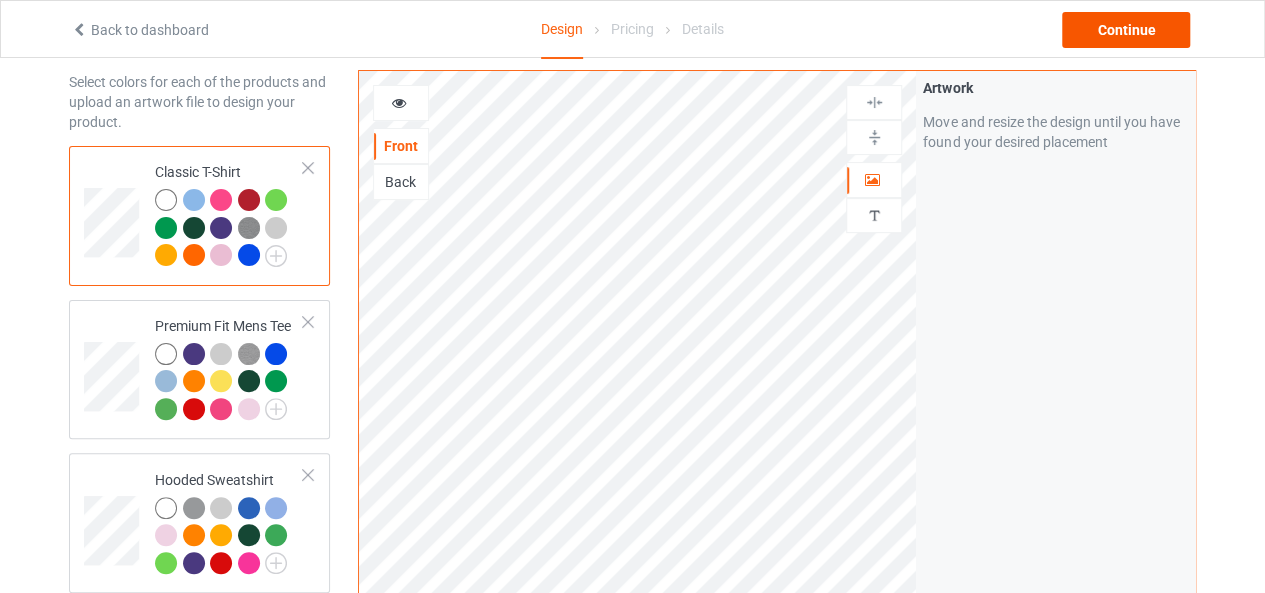 scroll, scrollTop: 0, scrollLeft: 0, axis: both 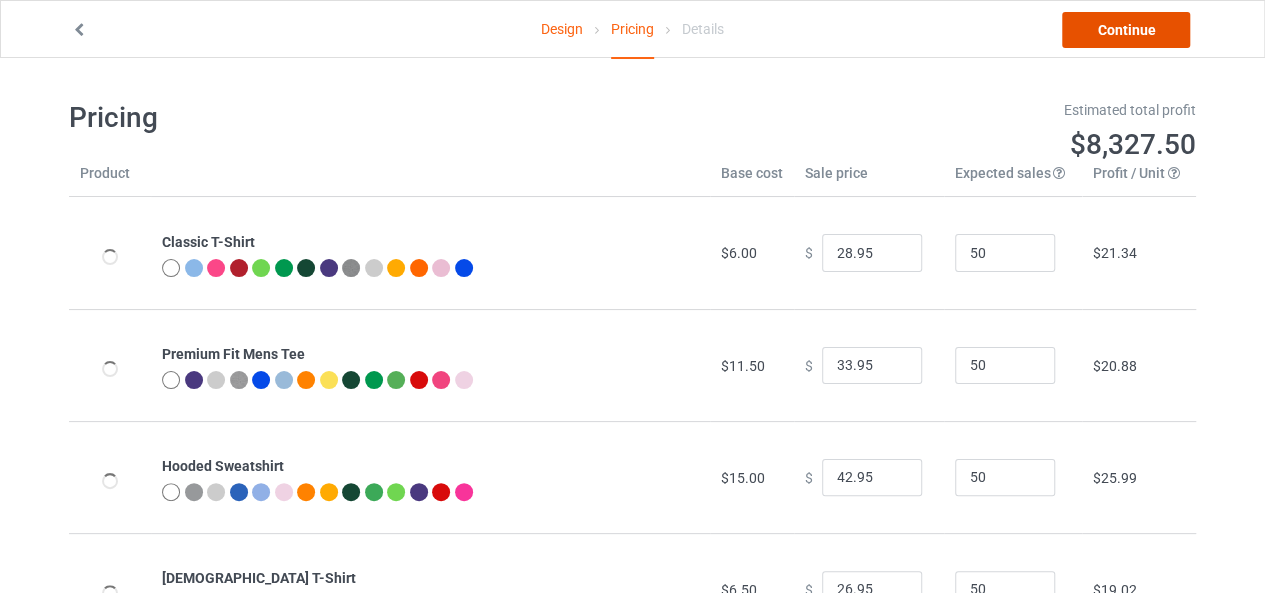 click on "Continue" at bounding box center [1126, 30] 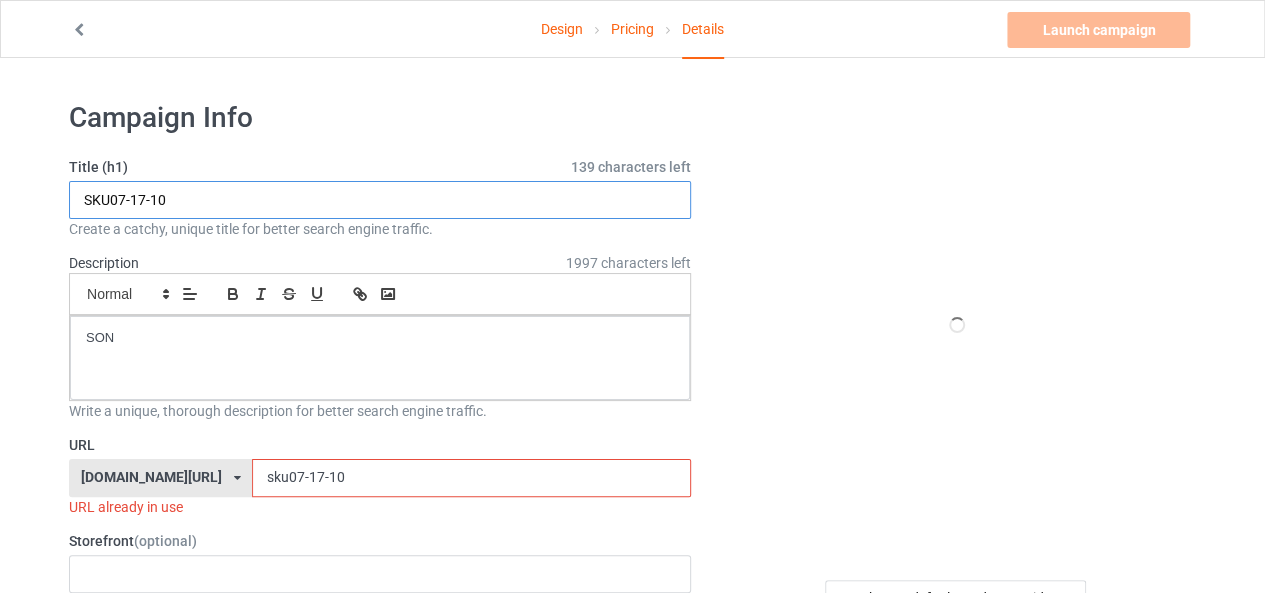 click on "Campaign Info Title (h1) 139   characters left SKU07-17-10 Create a catchy, unique title for better search engine traffic. Description 1997   characters left       Small Normal Large Big Huge                                                                                     SON Write a unique, thorough description for better search engine traffic. URL ts-family.com/ bts-family.com/ family-new.com/ ts-family.com/ teechip.com/ 610664e7671a2c1eabbcf483 612b0cc00722c4560be4c346 60aa088fb3fa8843d2419e86 587d0d41cee36fd012c64a69 sku07-17-10 URL already in use Storefront (optional) TRUMP BEST NATIVE BEST SELLER NATIVE T SHIRT NATIVE BLANKET NATIVE AMERICAN Christmas Day PROUD NATIVE AMERICAN  GIFT FOR FAMILY - DE Back To School We Care Animal Rescue Summer Gift for Family Gift for wife Gift for dad Gift for husband Gift for Mom Gift for Son Gift for Daughter 6730ec317e4b10003111a44a 672731e3accce9002fb2d4f5 67272e8caccce9002fb2d4a2 67272d9b0618e3003178f1fe 6727285e0618e3003178f1fd 6727171dc5702a003182af3a 1 / 6 Age" at bounding box center [380, 1104] 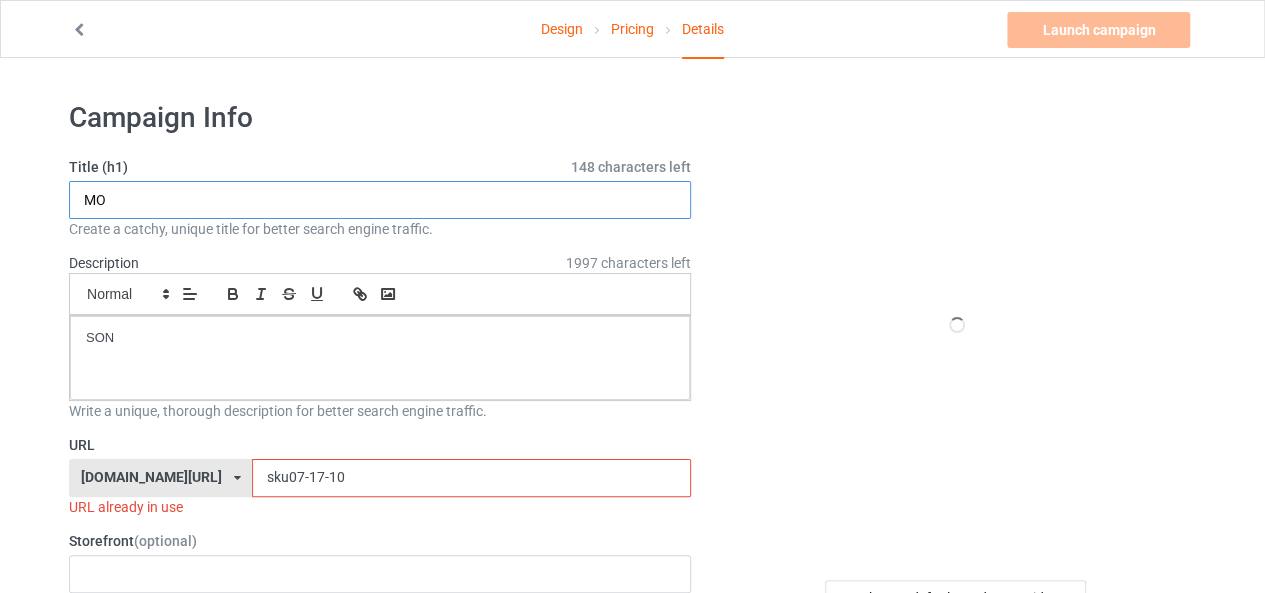 type on "M" 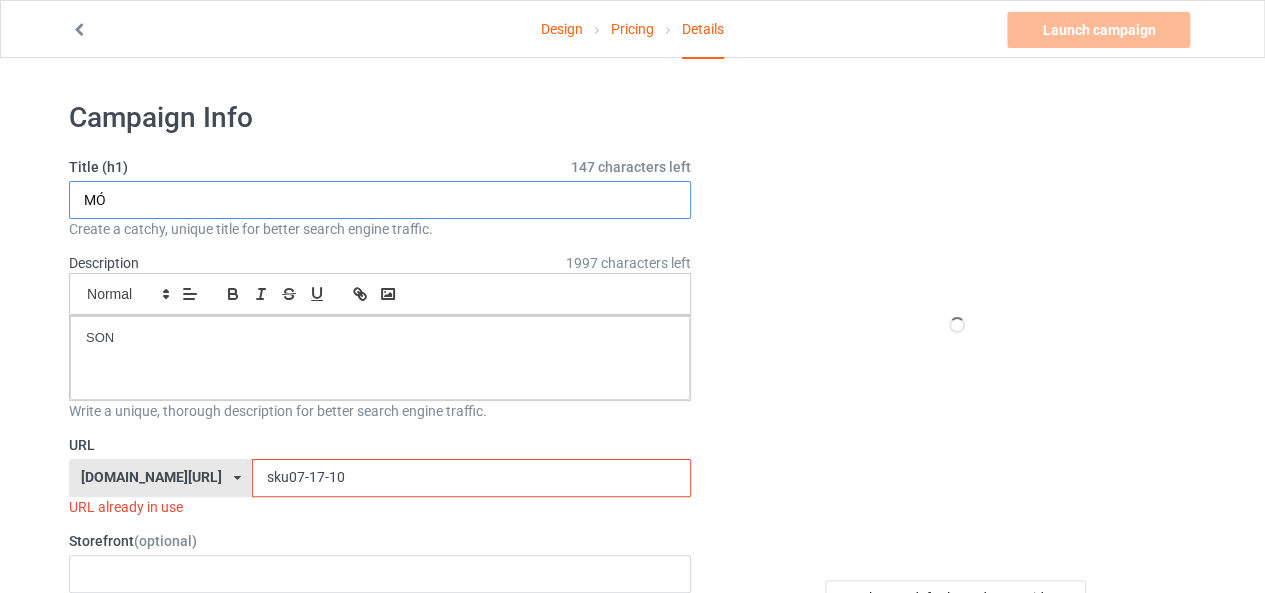 type on "M" 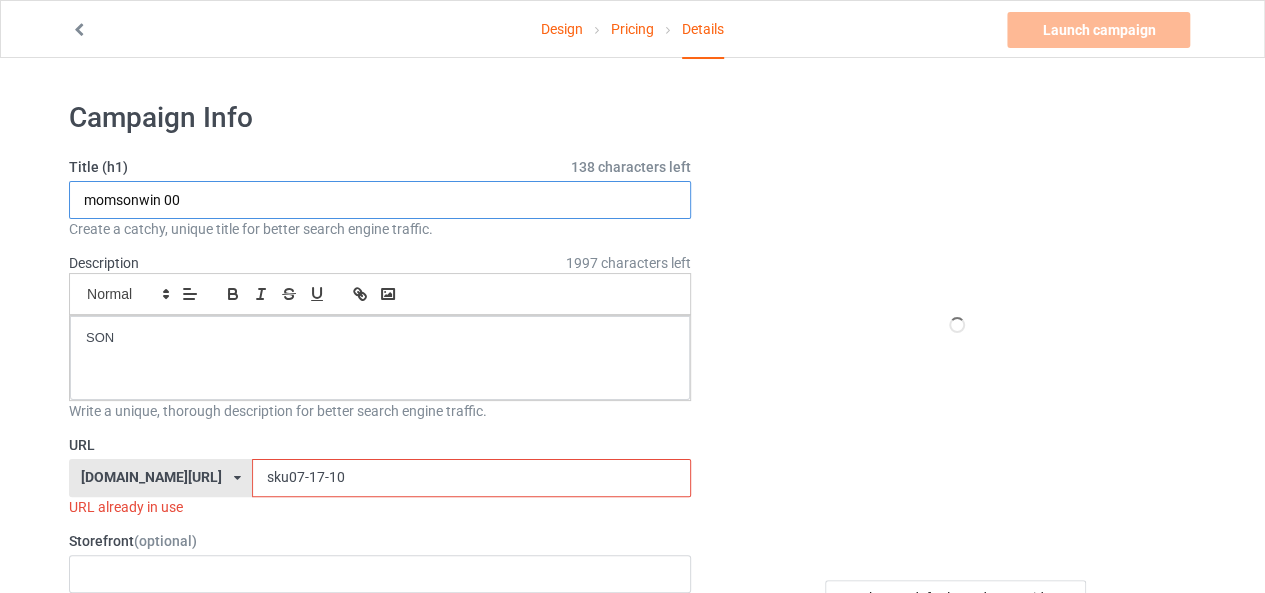 drag, startPoint x: 164, startPoint y: 201, endPoint x: 56, endPoint y: 207, distance: 108.16654 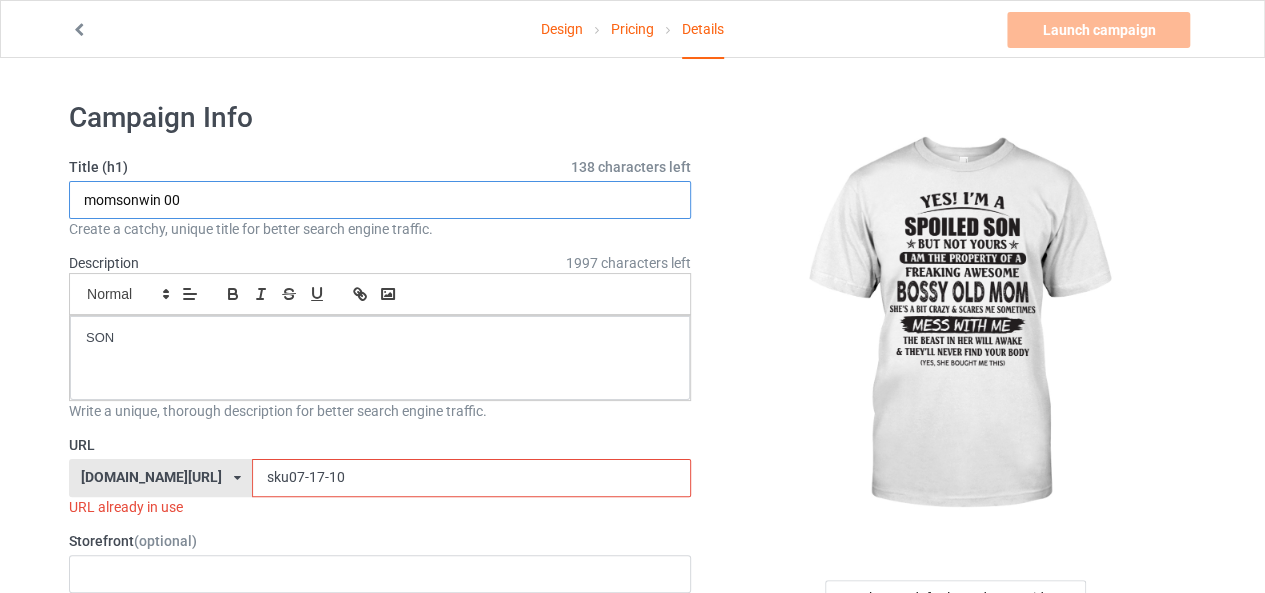 type on "momsonwin 00" 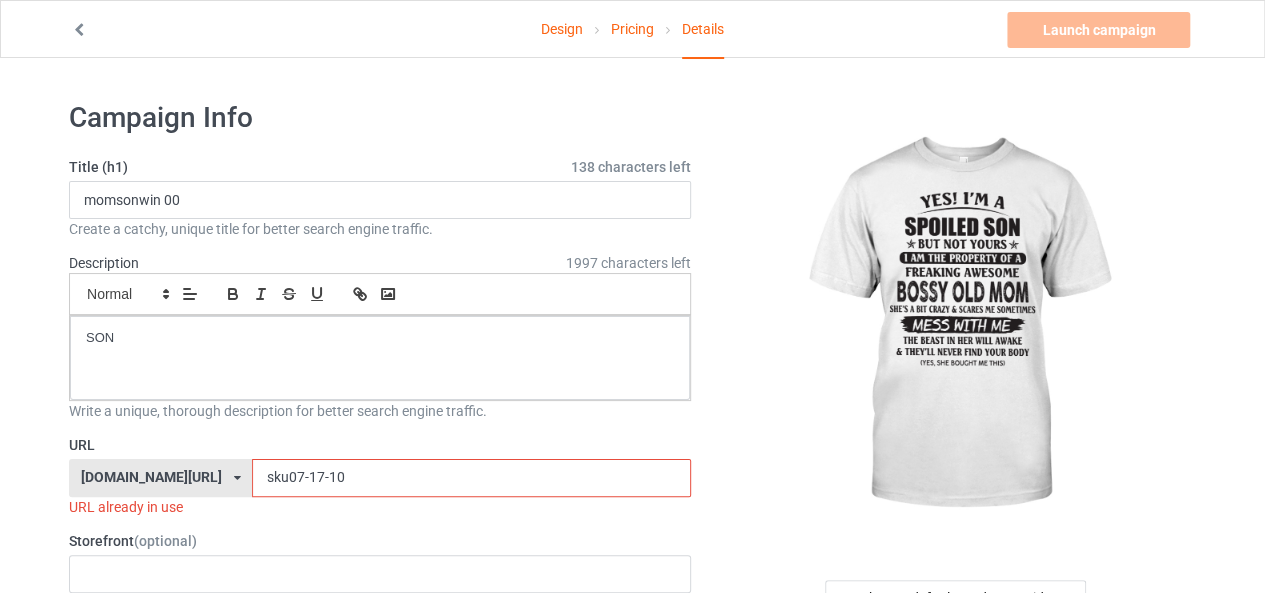 drag, startPoint x: 294, startPoint y: 475, endPoint x: 206, endPoint y: 481, distance: 88.20431 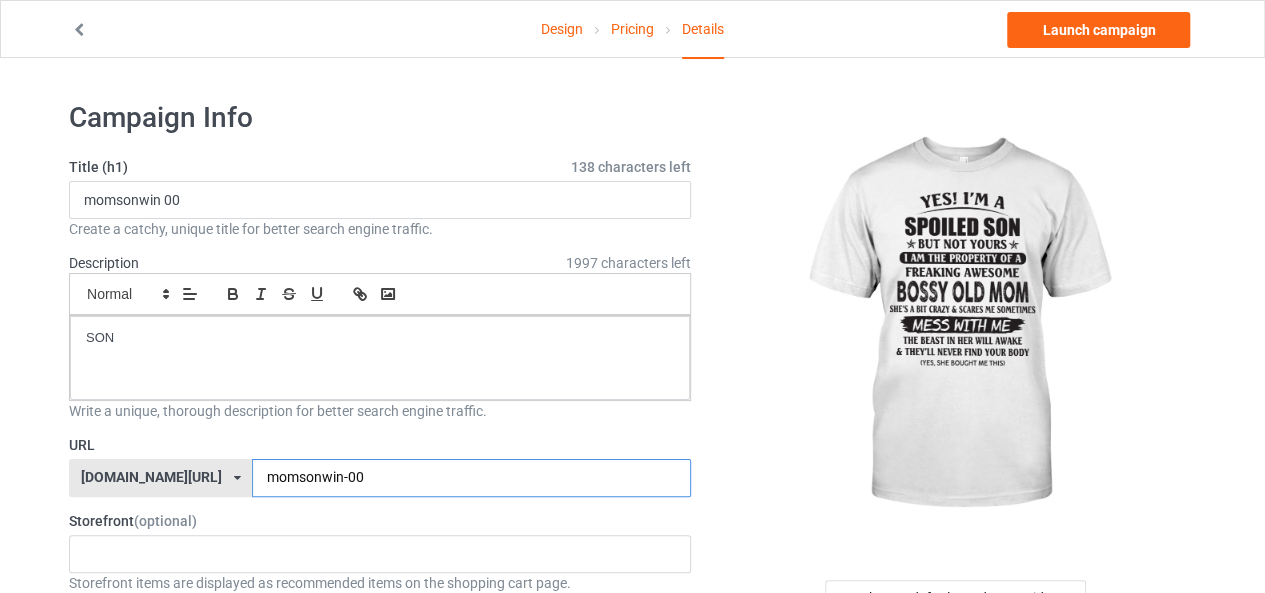 scroll, scrollTop: 200, scrollLeft: 0, axis: vertical 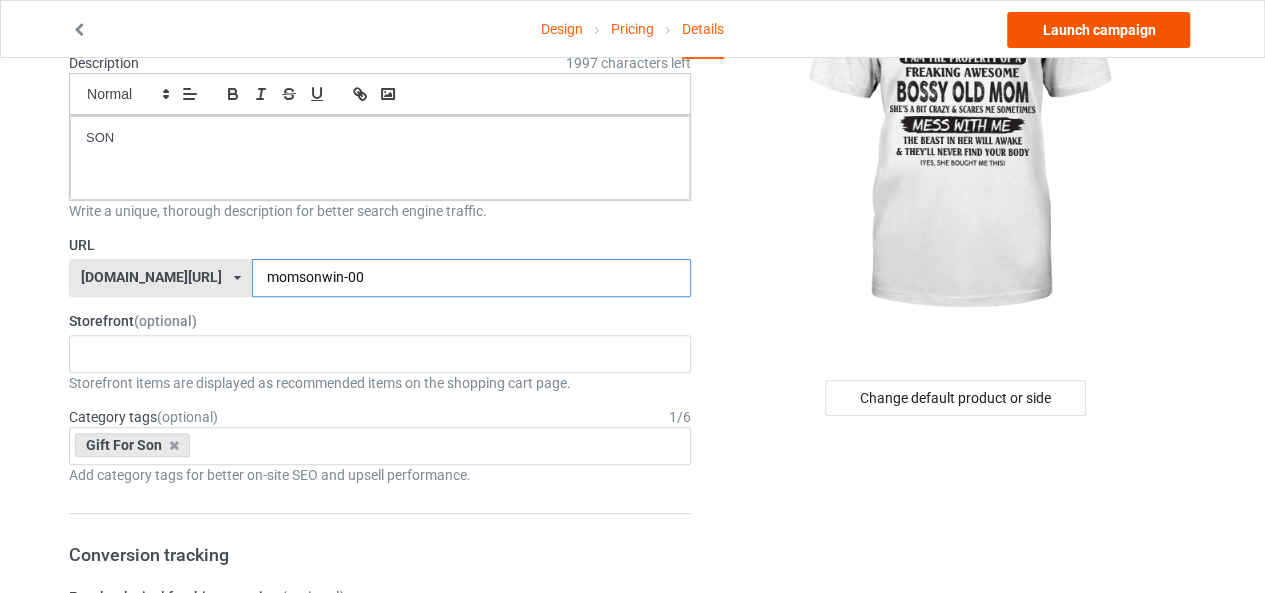 type on "momsonwin-00" 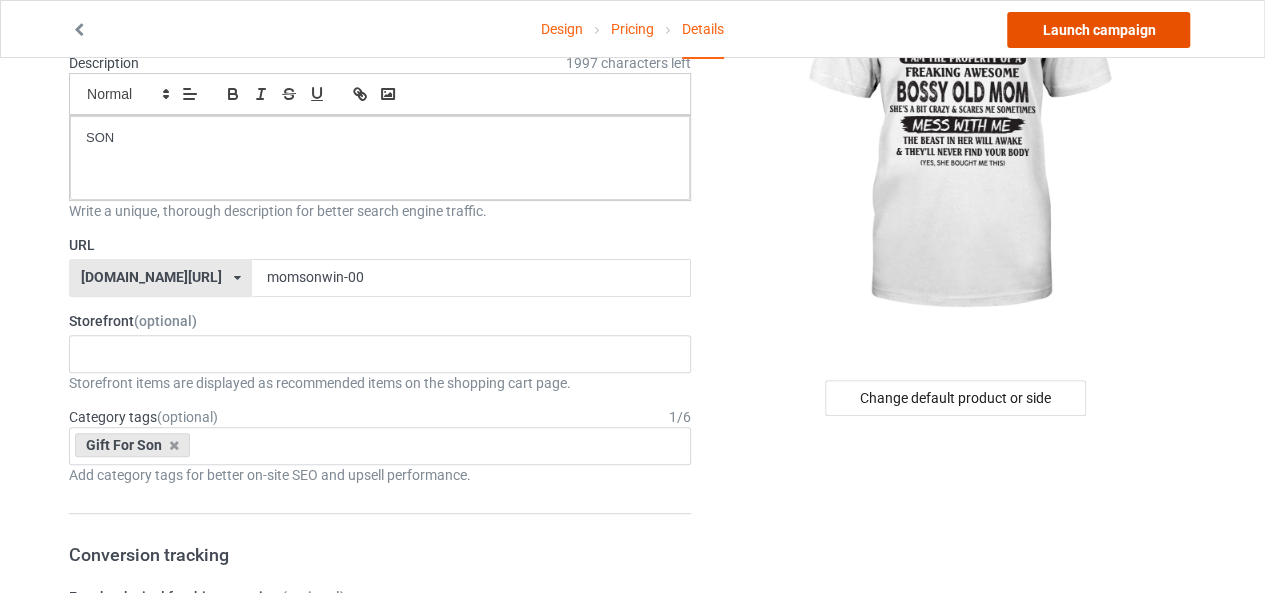 click on "Launch campaign" at bounding box center (1098, 30) 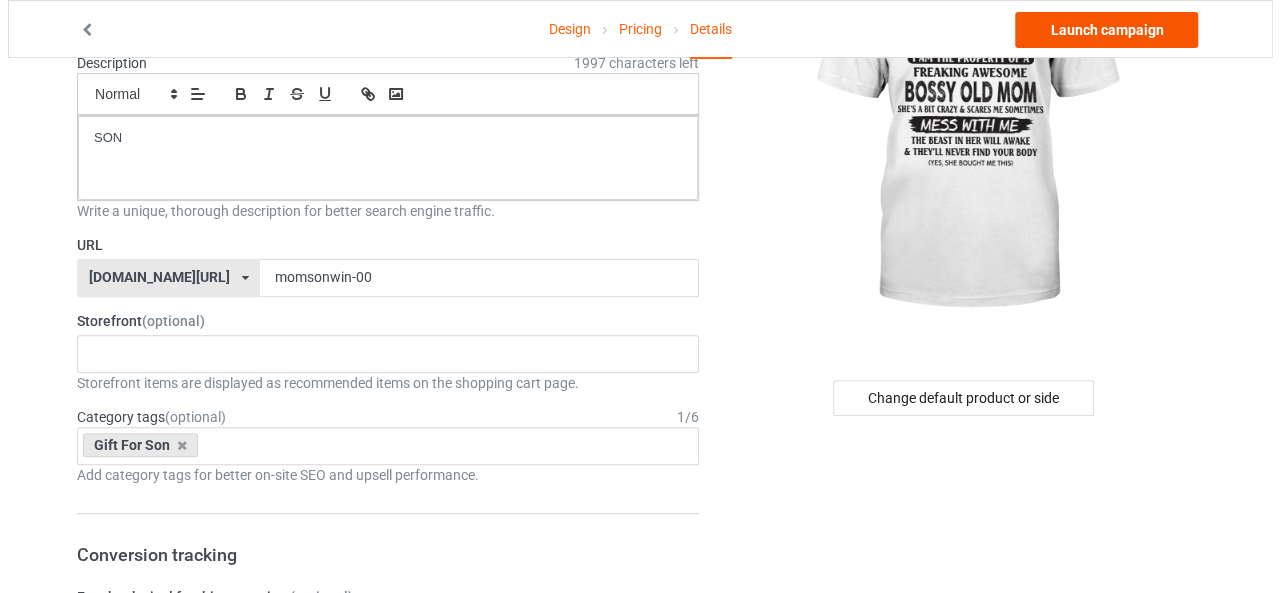 scroll, scrollTop: 0, scrollLeft: 0, axis: both 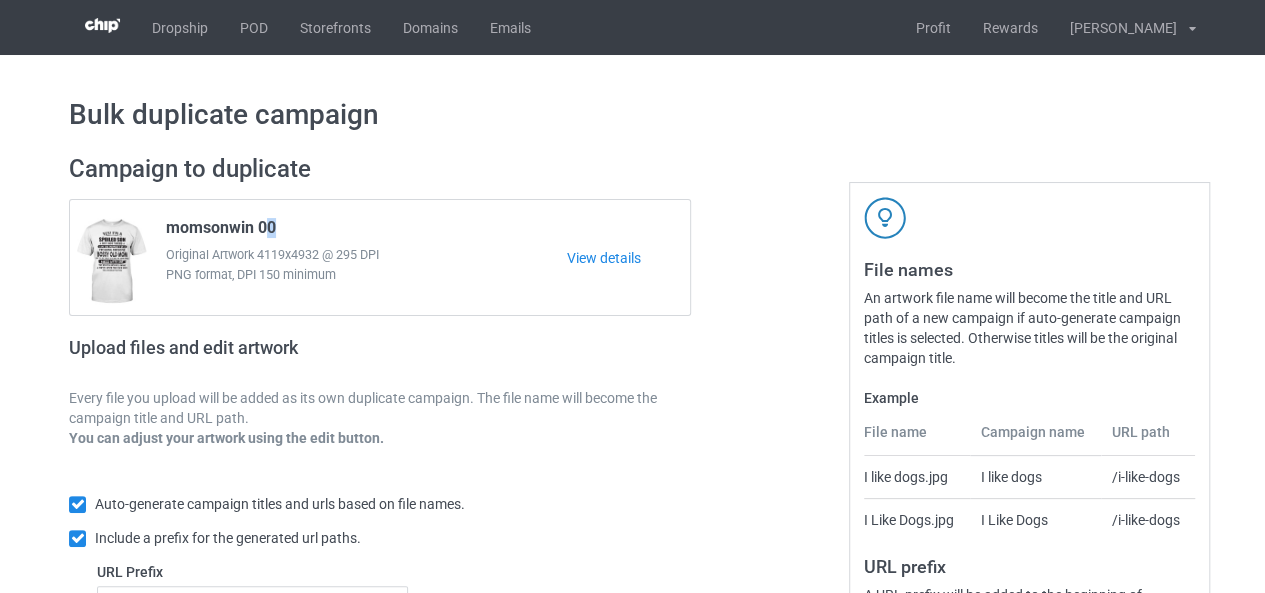 drag, startPoint x: 275, startPoint y: 221, endPoint x: 263, endPoint y: 225, distance: 12.649111 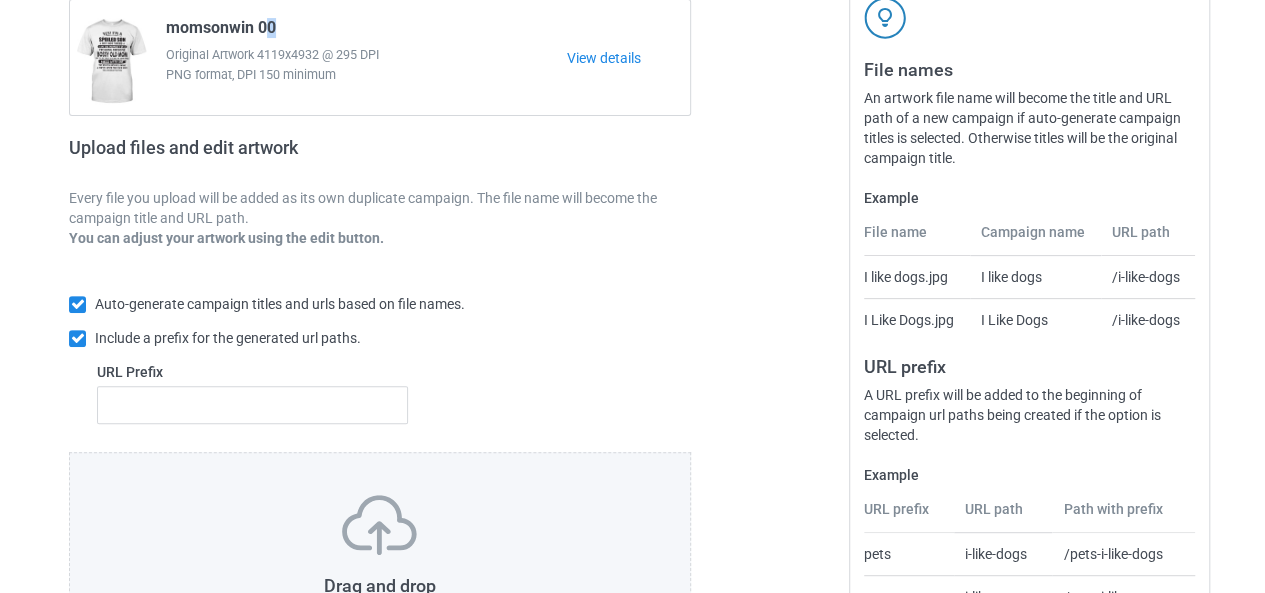 scroll, scrollTop: 378, scrollLeft: 0, axis: vertical 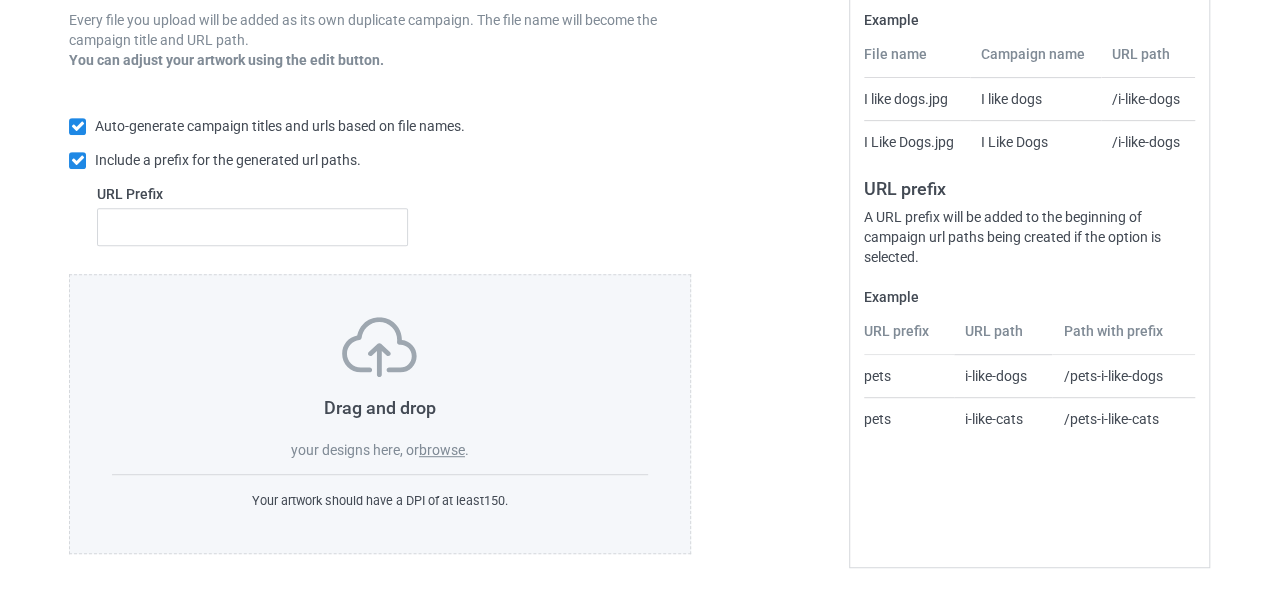 click on "browse" at bounding box center [442, 450] 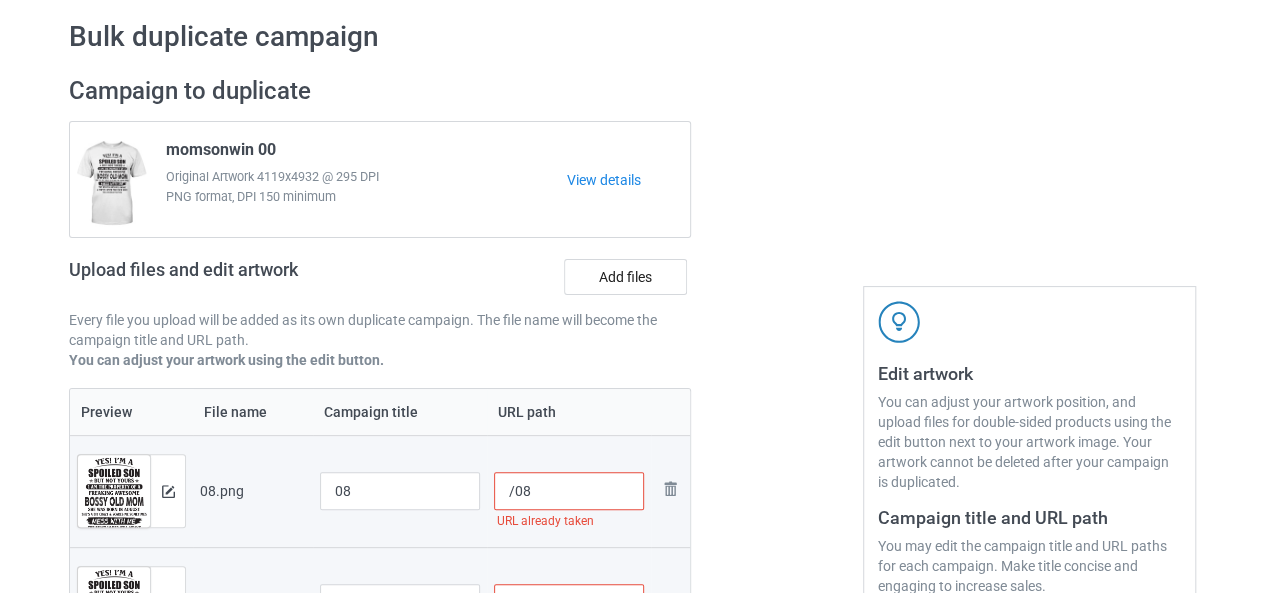 scroll, scrollTop: 178, scrollLeft: 0, axis: vertical 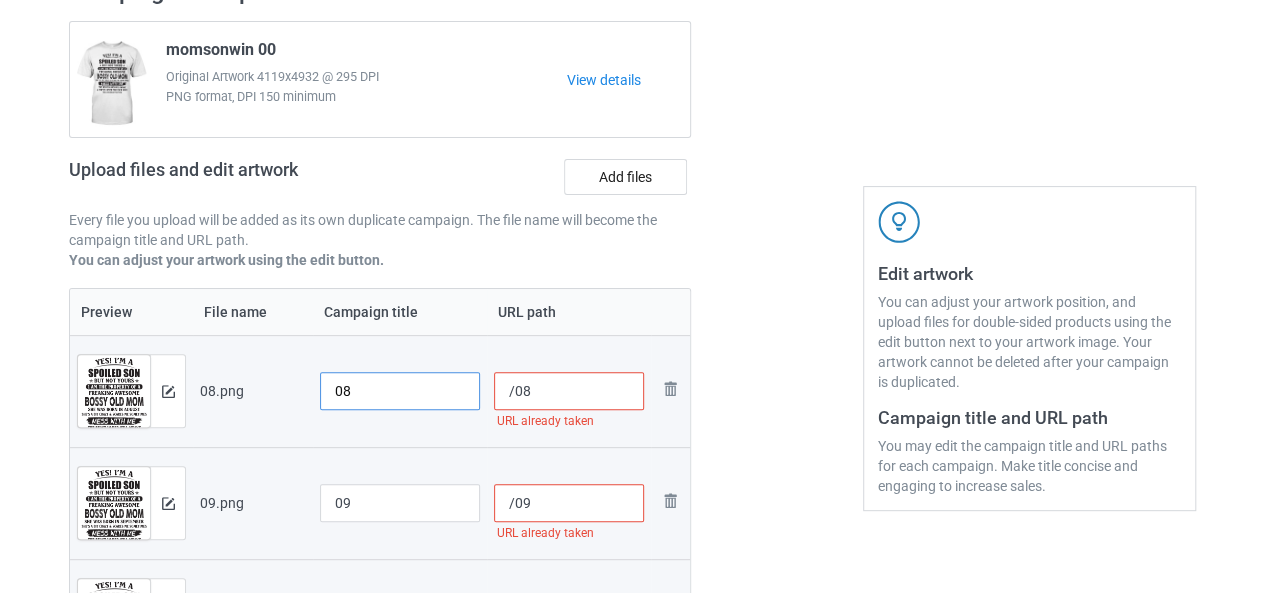 click on "08" at bounding box center (400, 391) 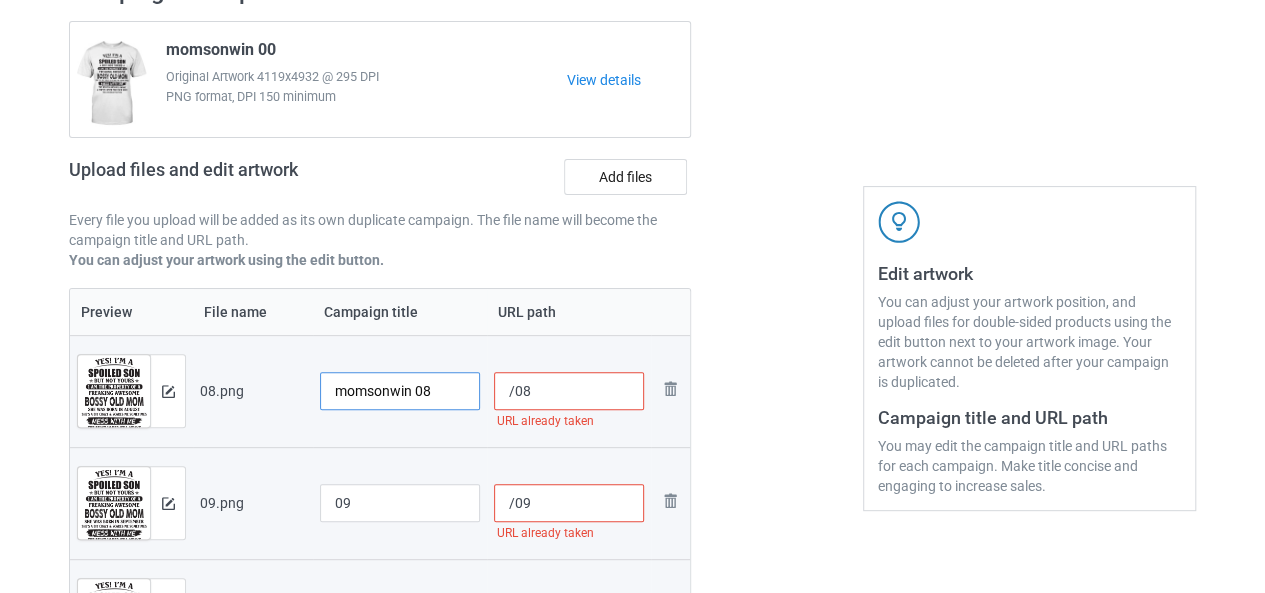type on "momsonwin 08" 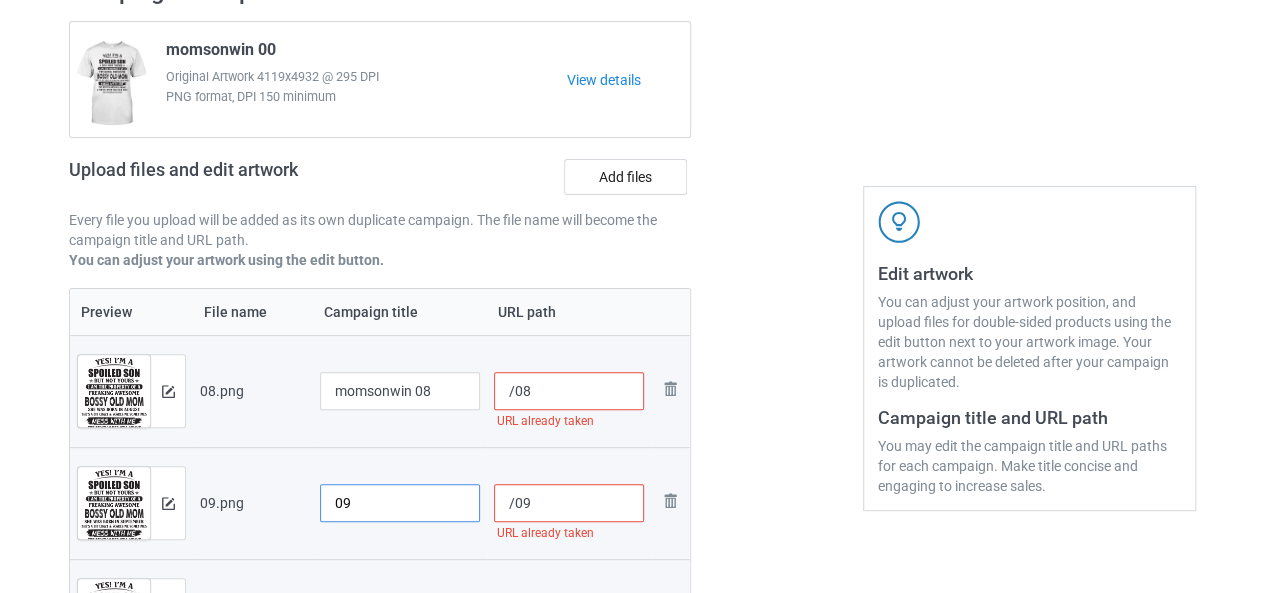click on "09" at bounding box center (400, 503) 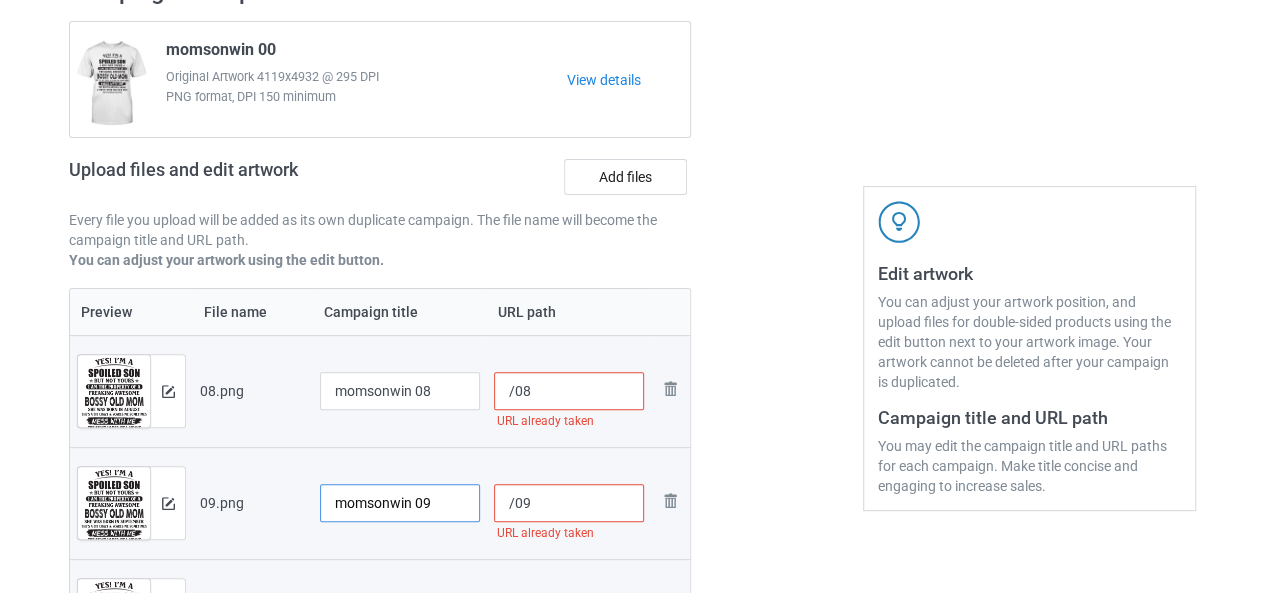 scroll, scrollTop: 278, scrollLeft: 0, axis: vertical 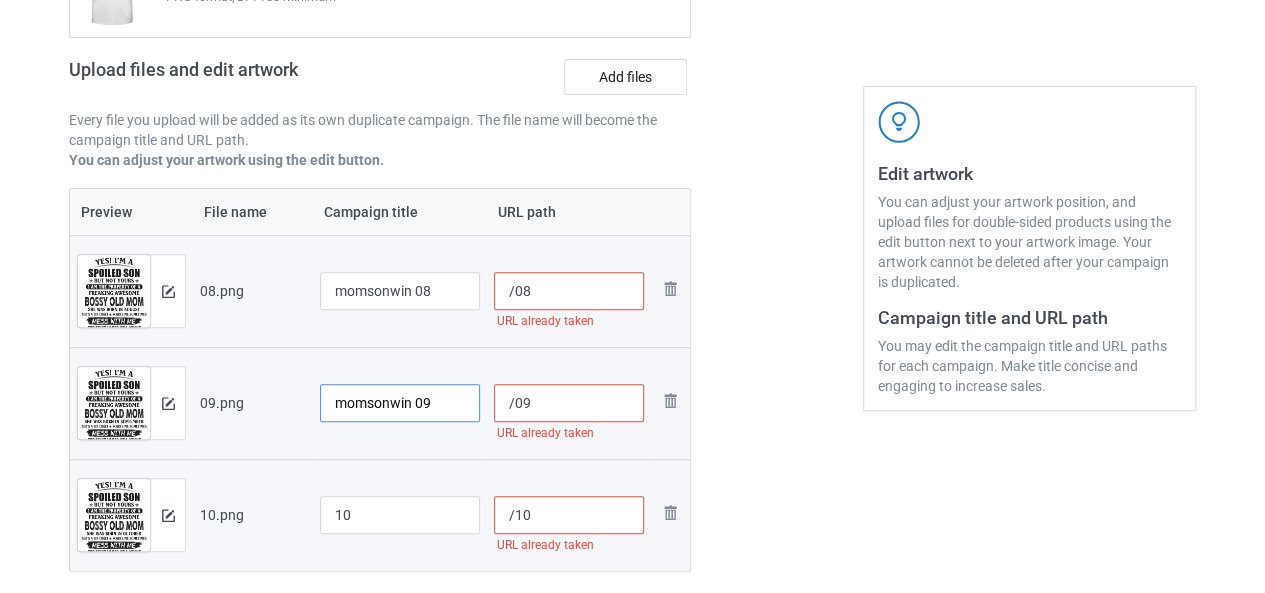 type on "momsonwin 09" 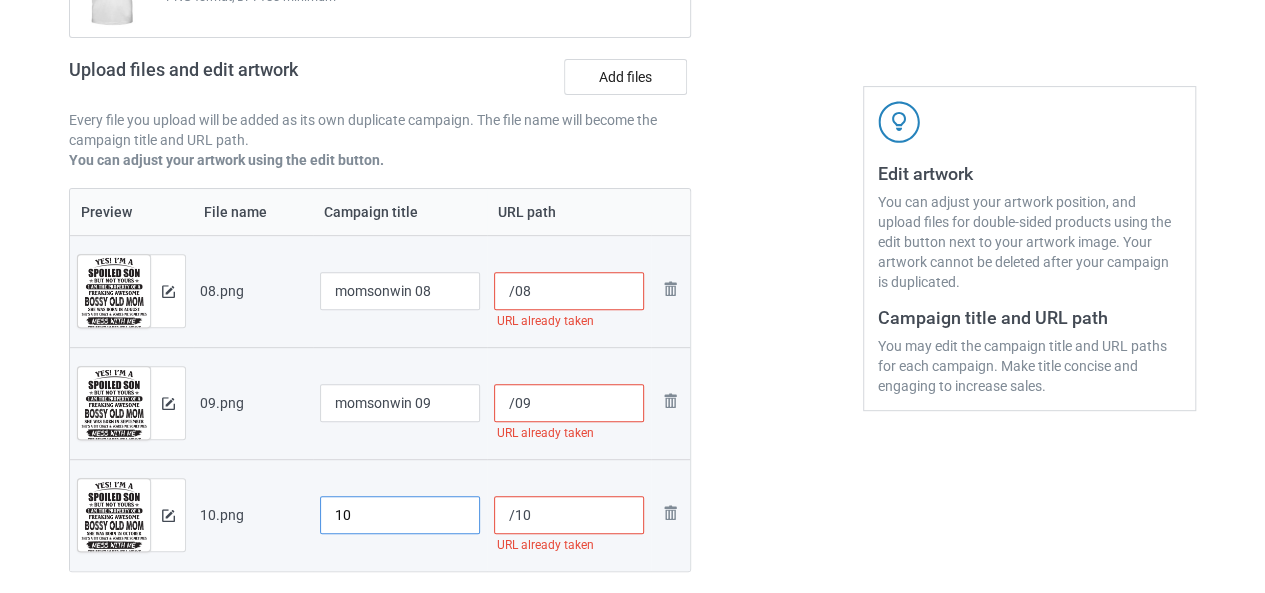 click on "10" at bounding box center [400, 515] 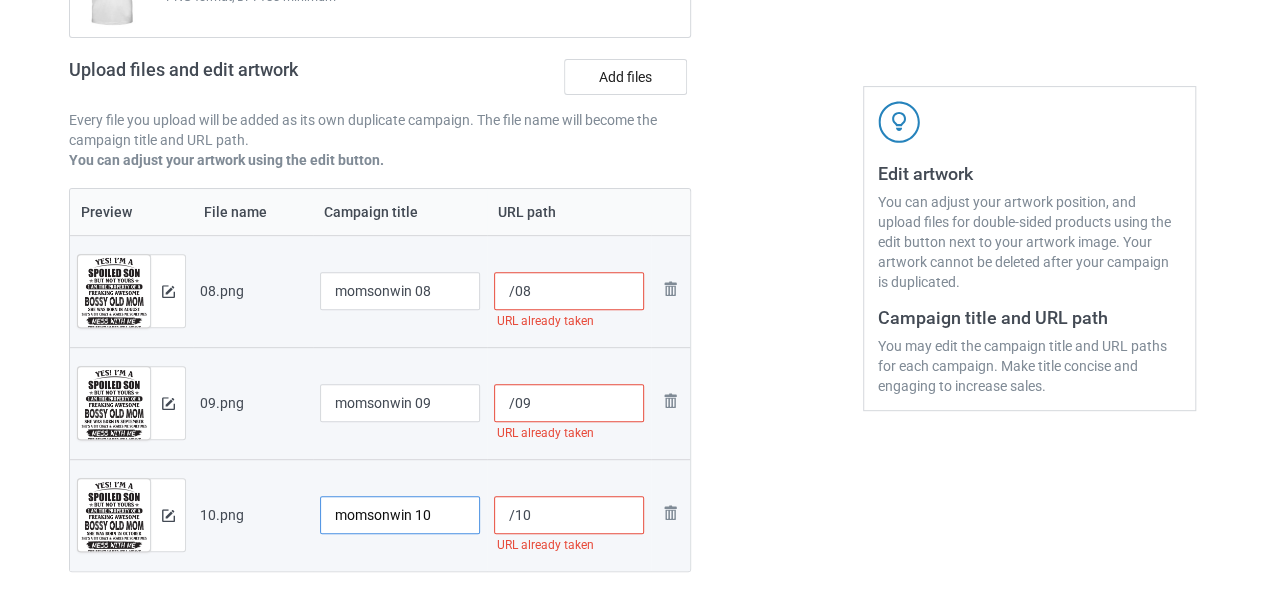 type on "momsonwin 10" 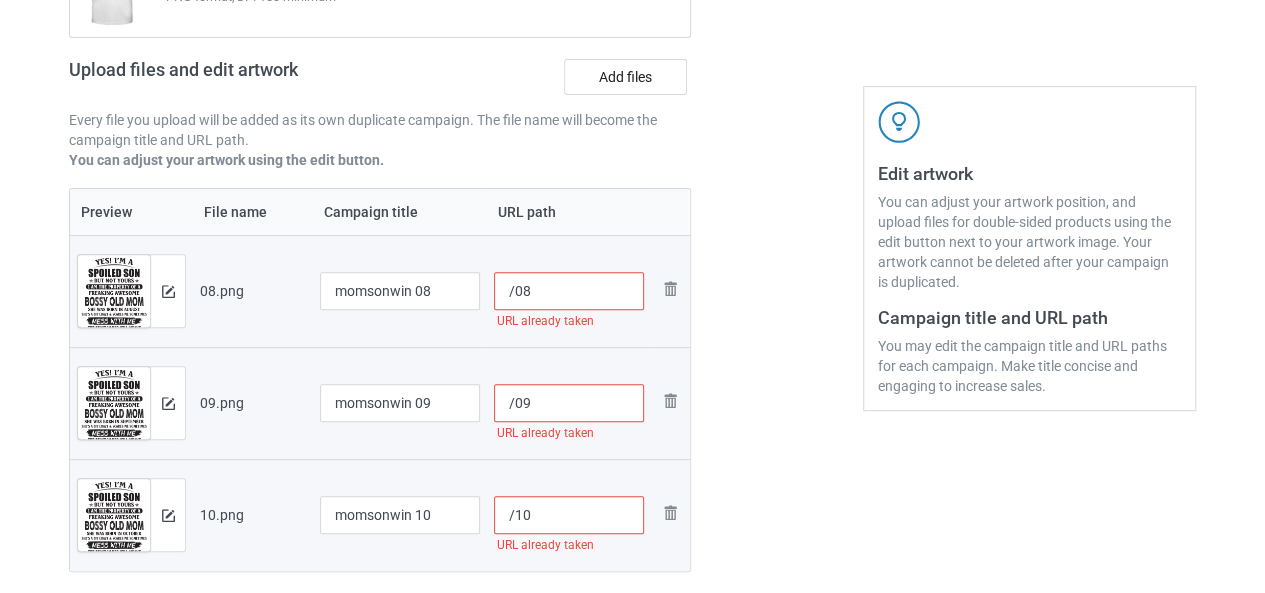 click on "/08" at bounding box center [569, 291] 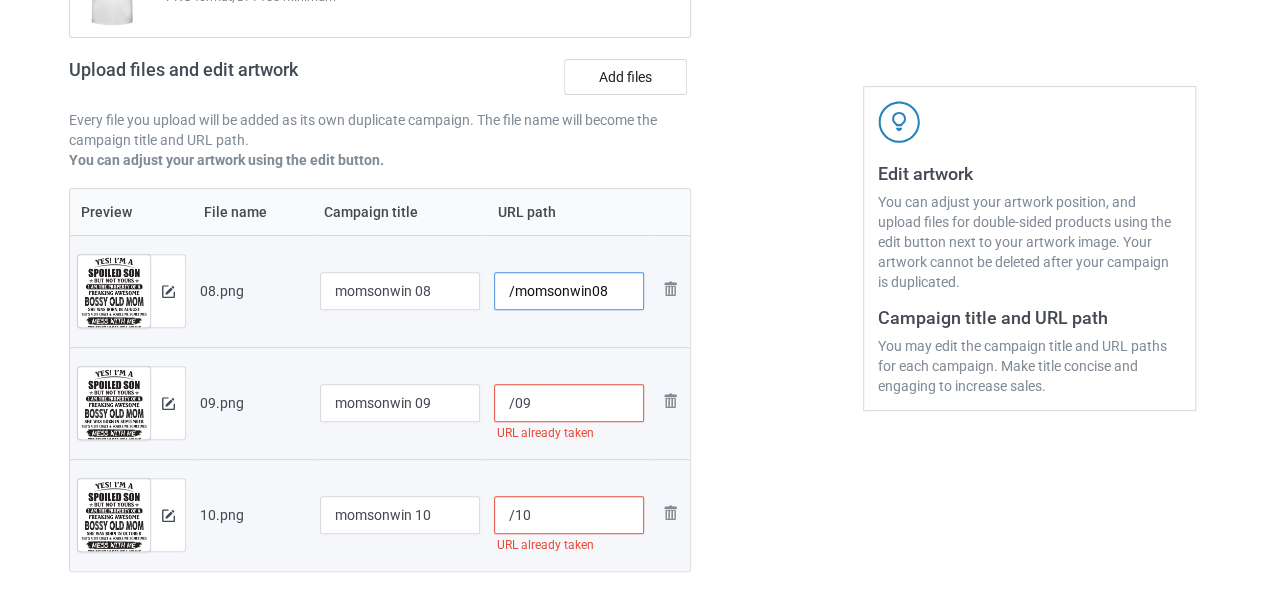 type on "/momsonwin08" 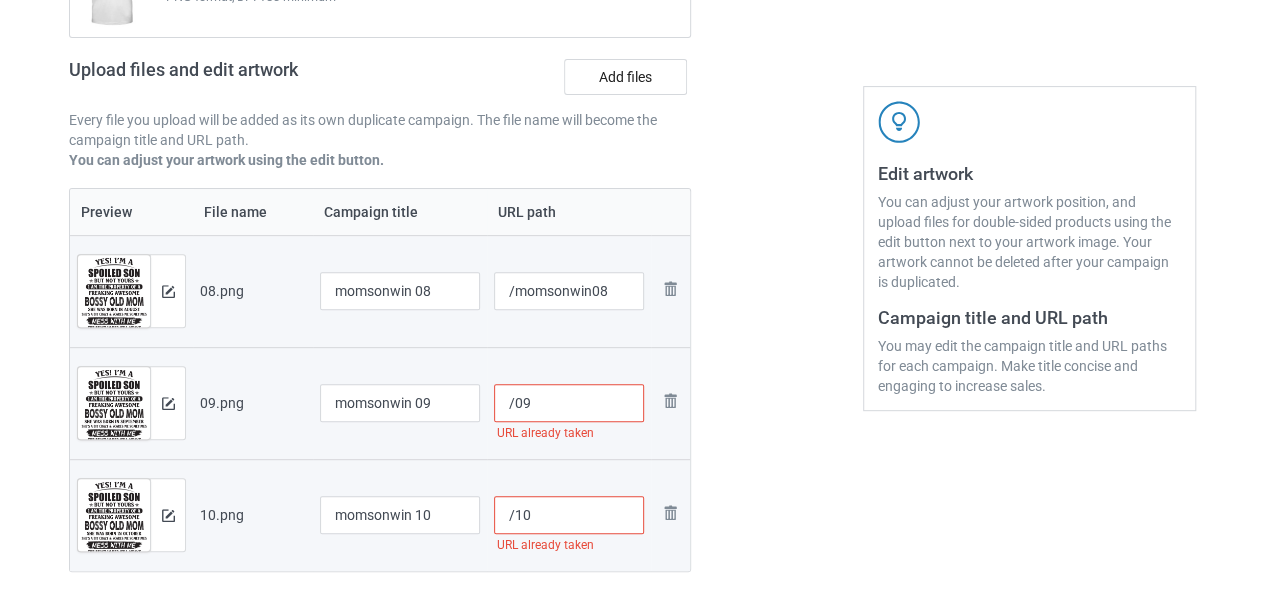 click on "/09" at bounding box center [569, 403] 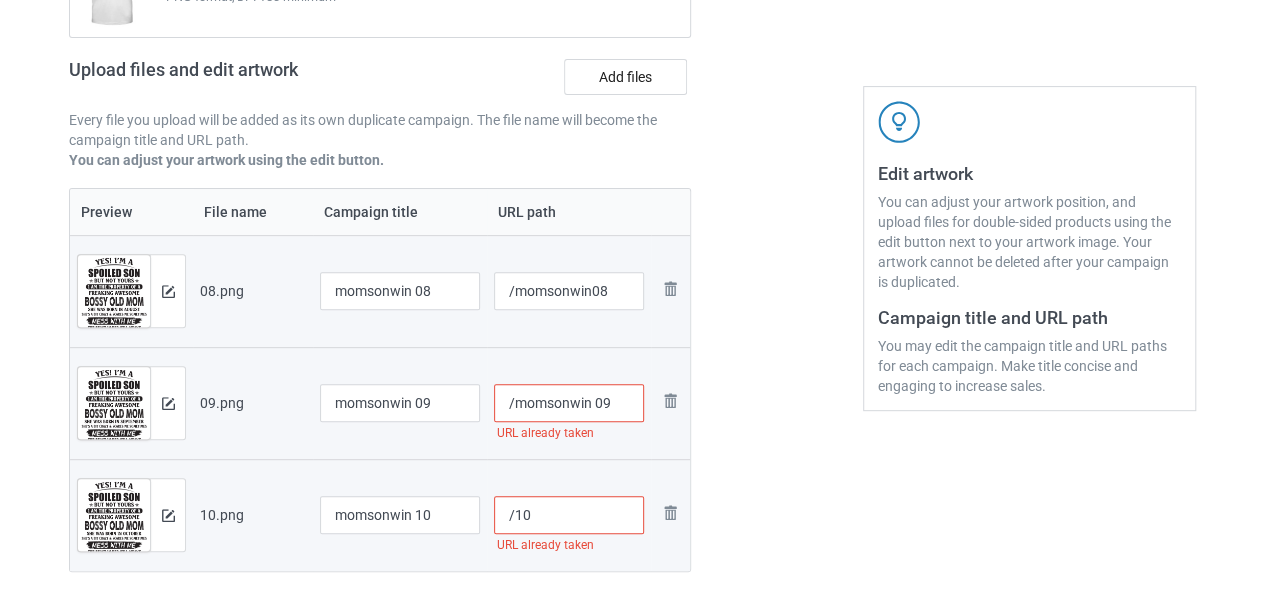 type on "/momsonwin 09" 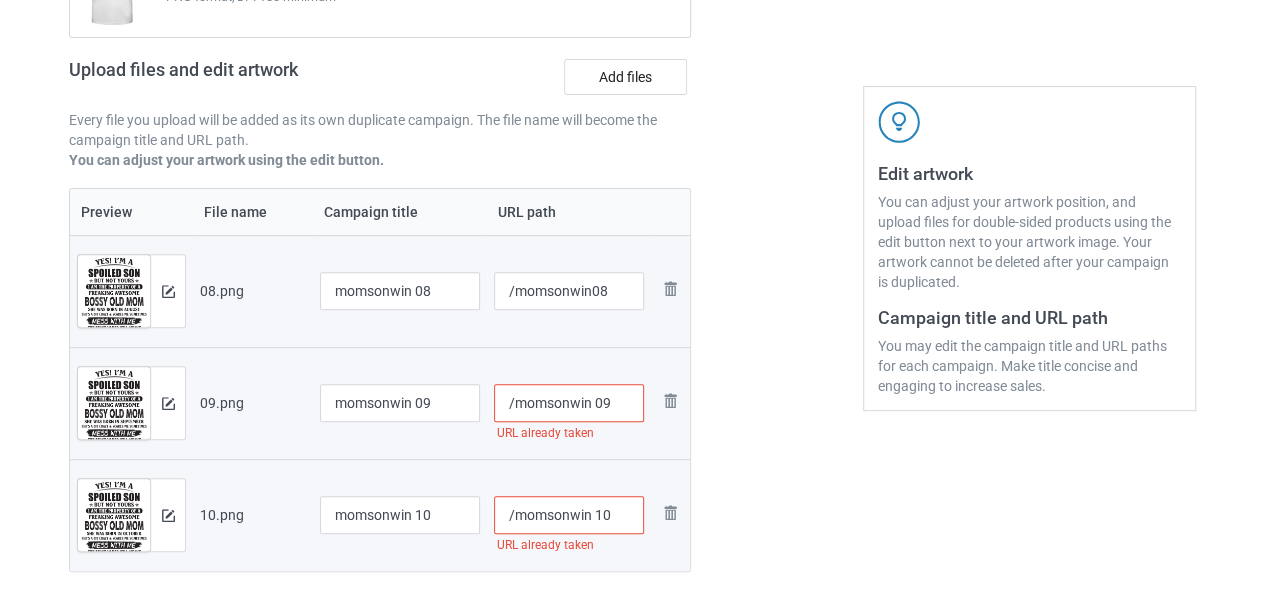 click on "/momsonwin 10" at bounding box center [569, 515] 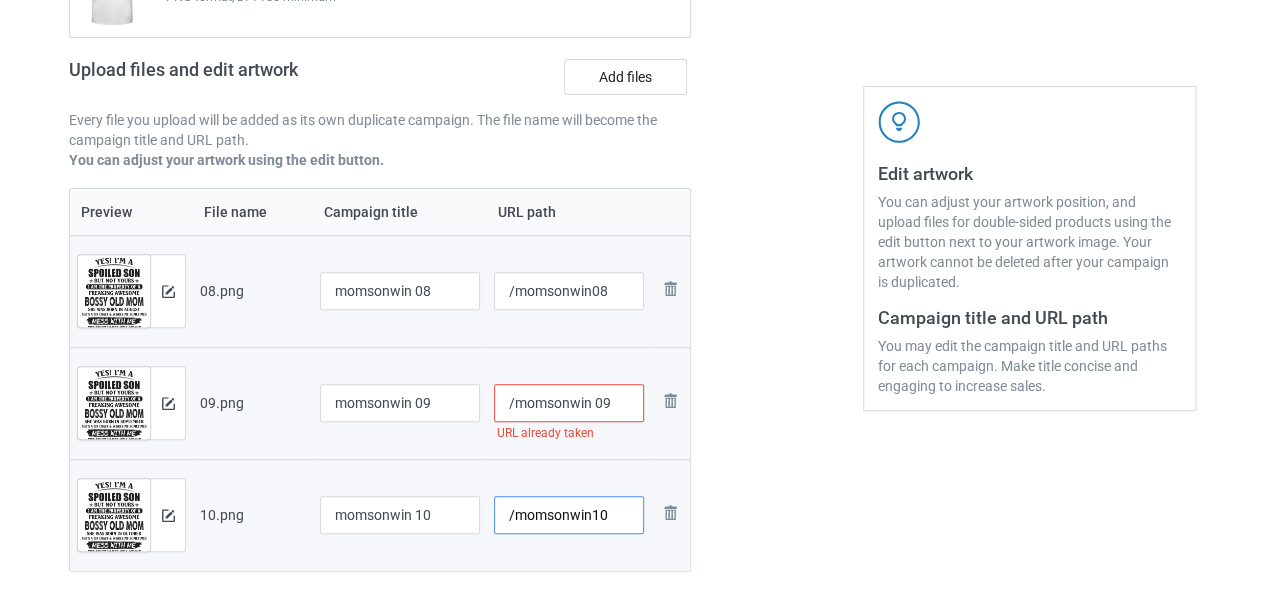type on "/momsonwin10" 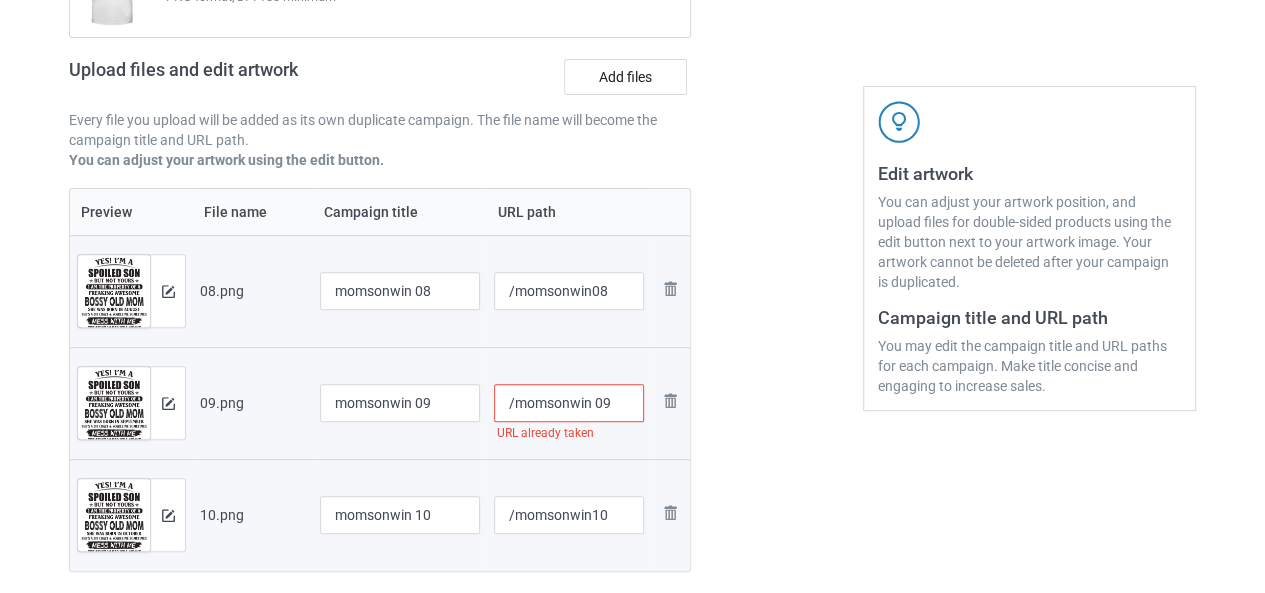 click on "/momsonwin 09" at bounding box center (569, 403) 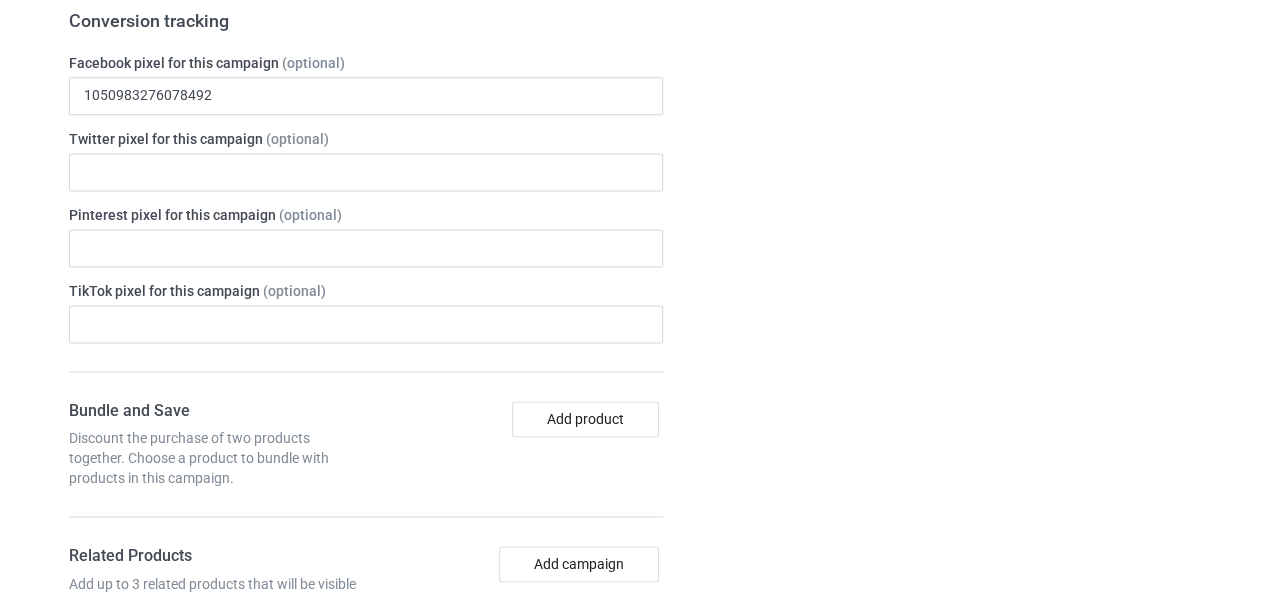 scroll, scrollTop: 1578, scrollLeft: 0, axis: vertical 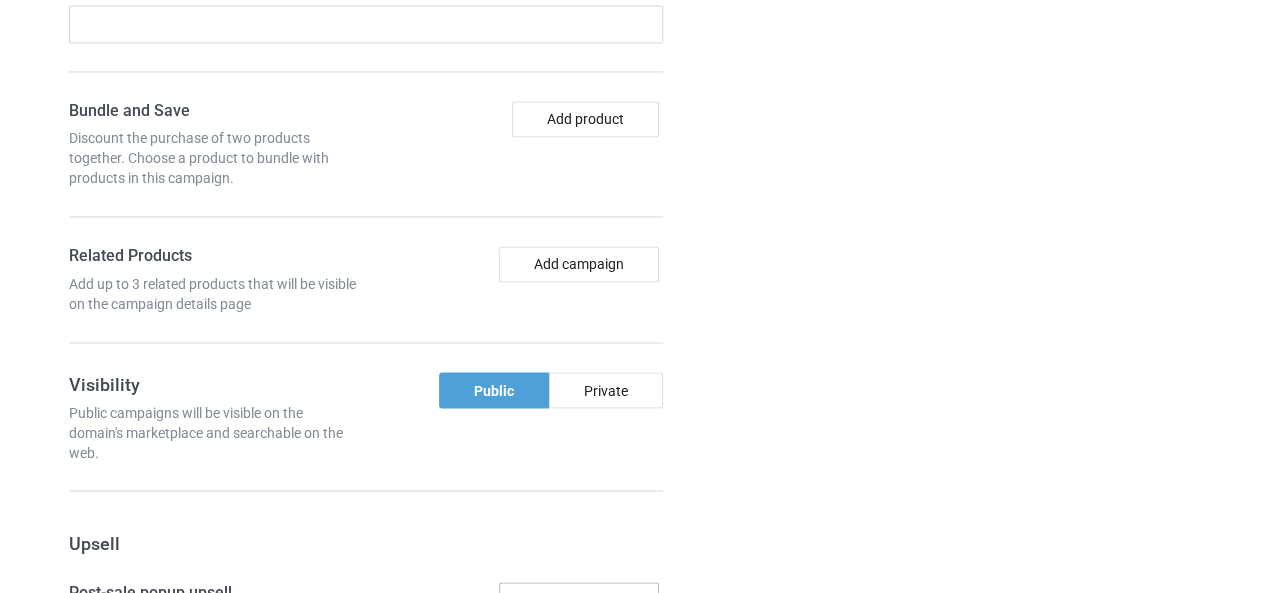 type on "/momsonwin09" 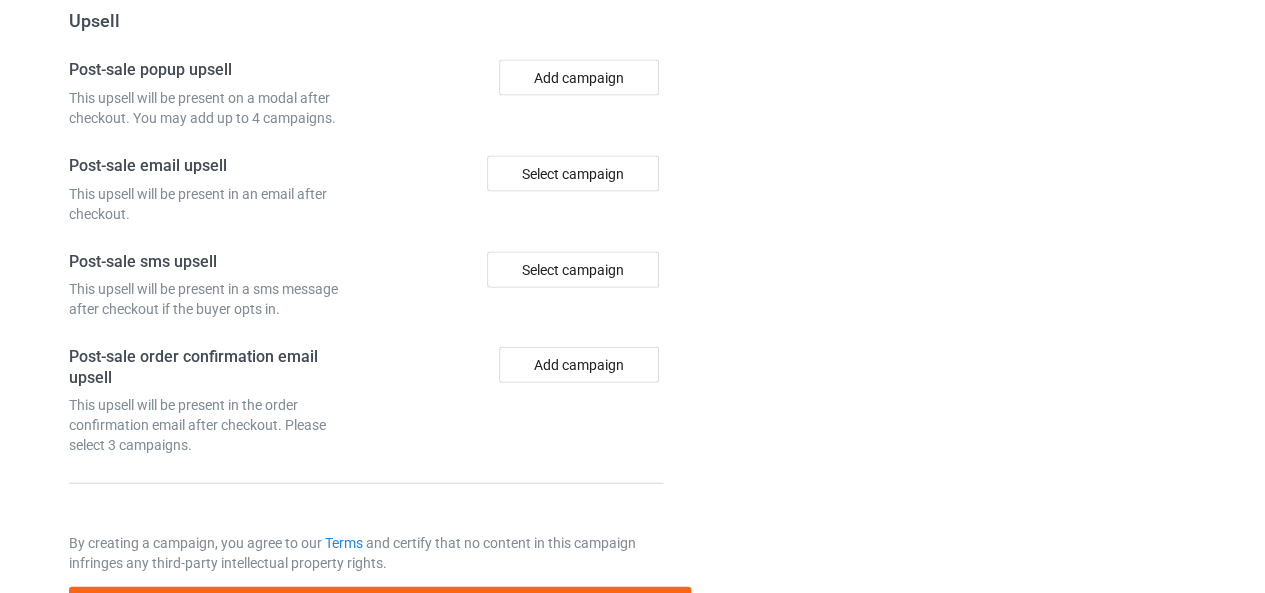 scroll, scrollTop: 2168, scrollLeft: 0, axis: vertical 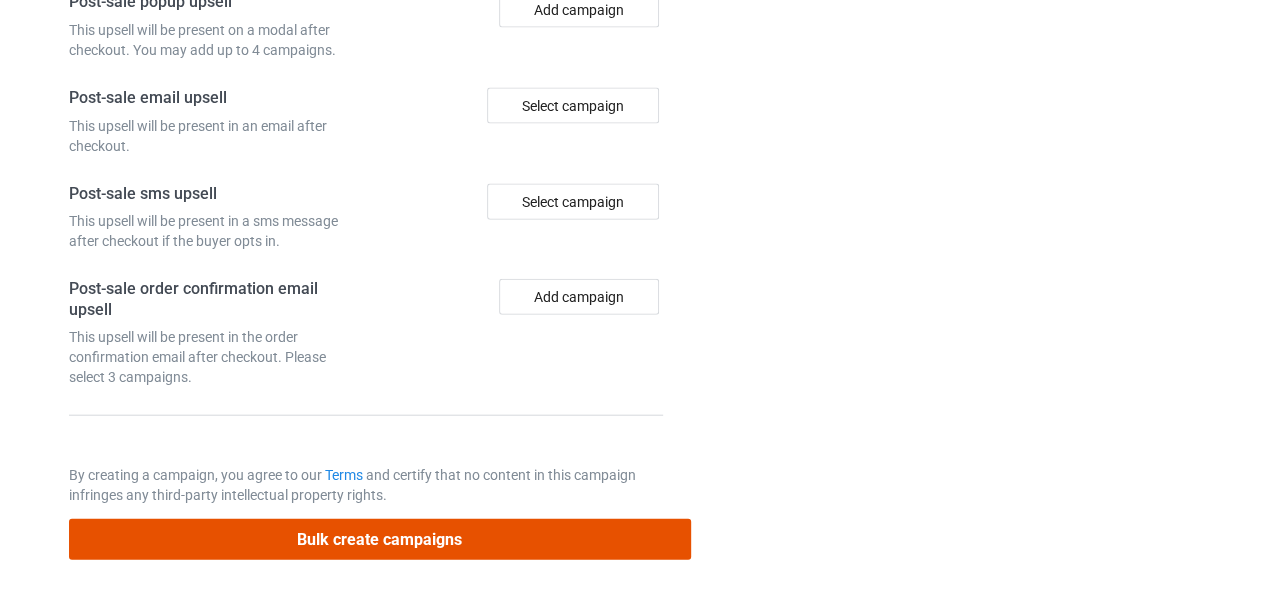 click on "Bulk create campaigns" at bounding box center [380, 539] 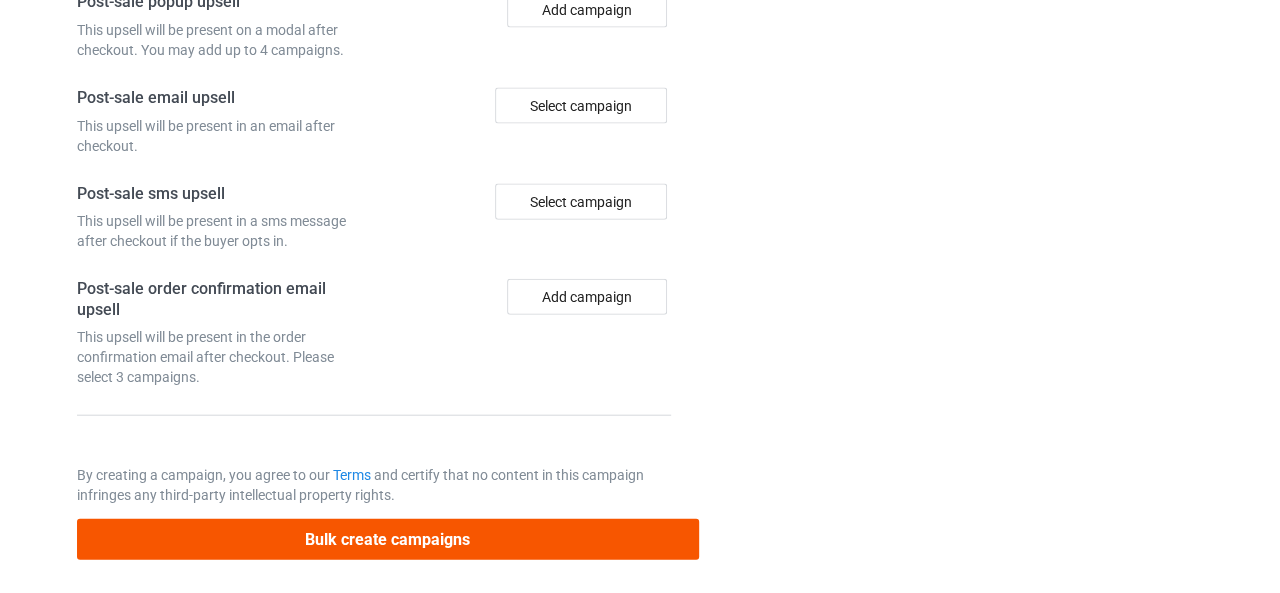 scroll, scrollTop: 0, scrollLeft: 0, axis: both 